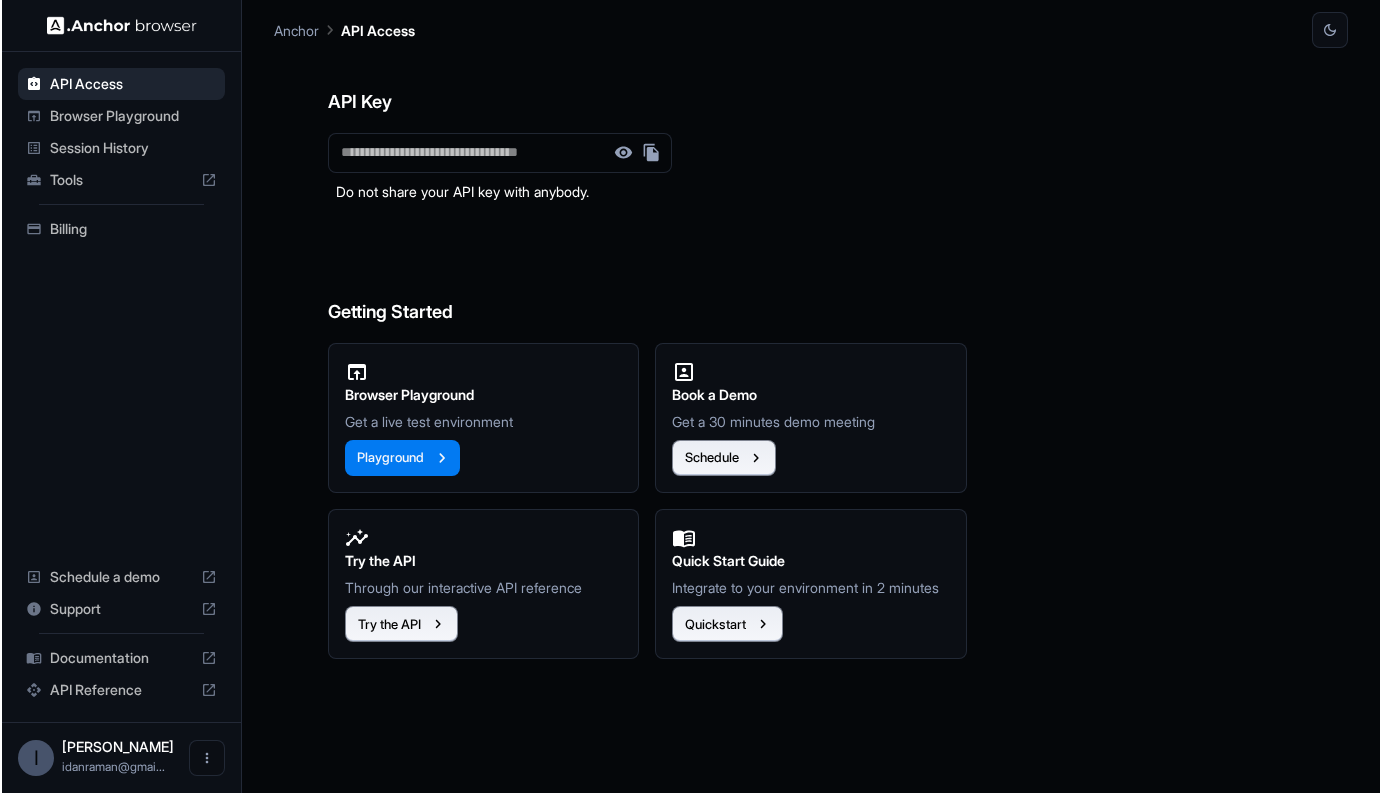 scroll, scrollTop: 0, scrollLeft: 0, axis: both 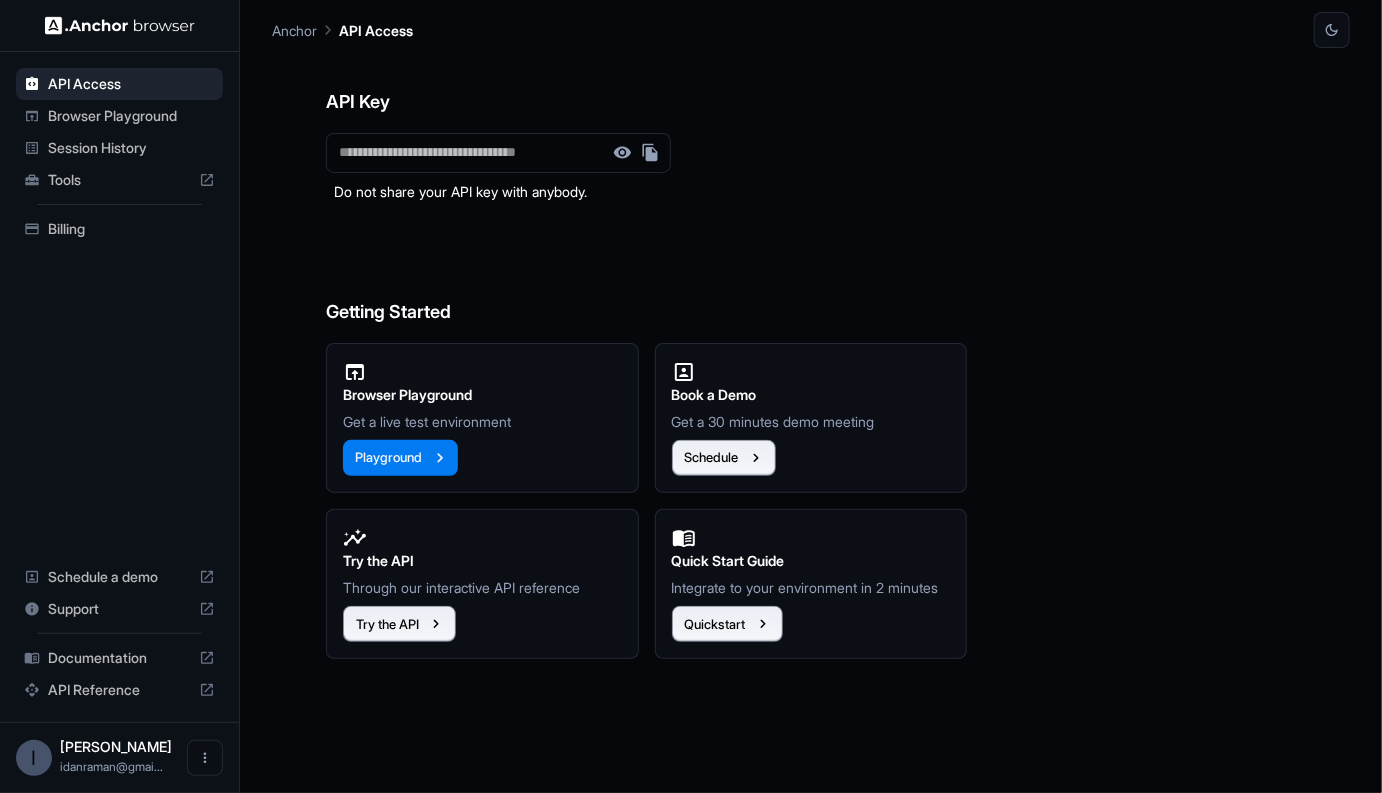 click on "Browser Playground" at bounding box center (131, 116) 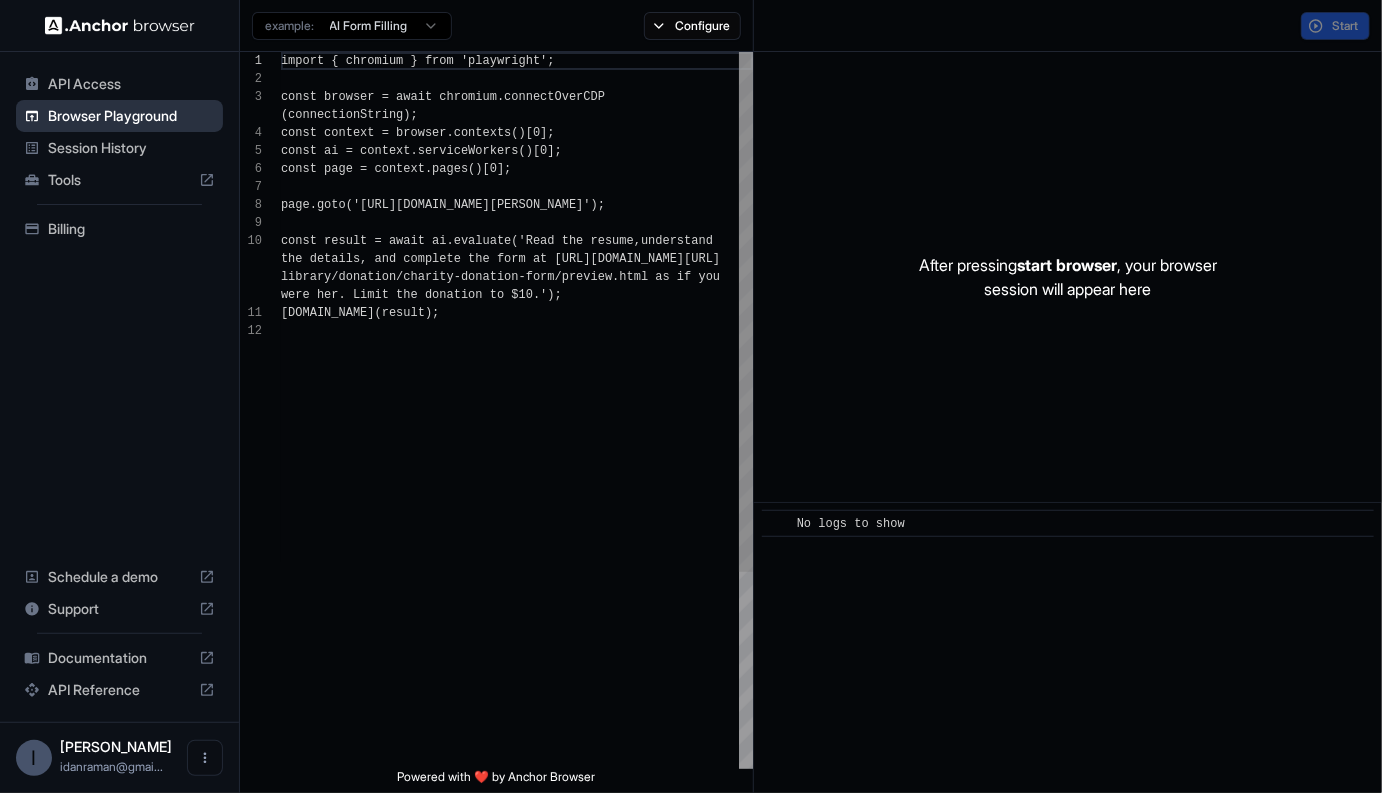 scroll, scrollTop: 162, scrollLeft: 0, axis: vertical 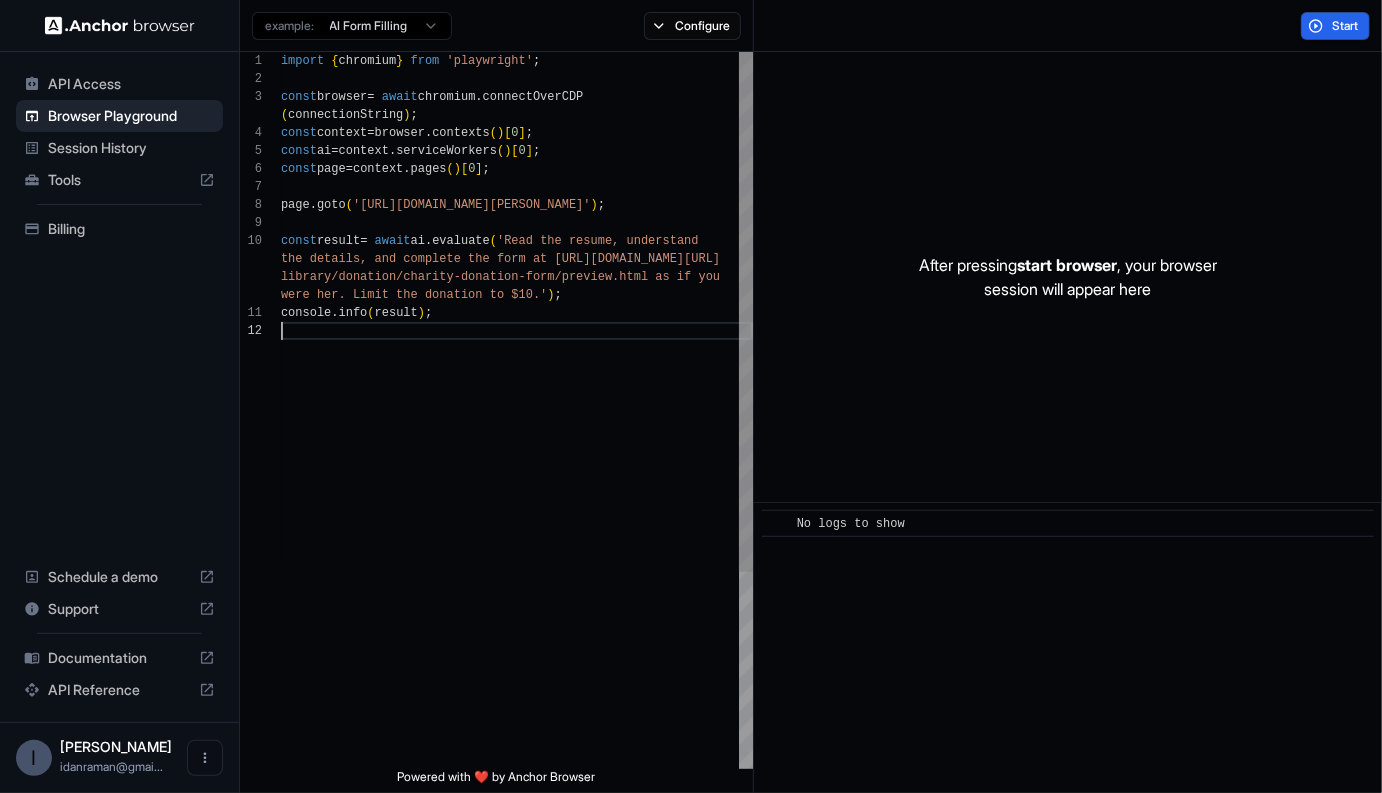 click on "import   {  chromium  }   from   'playwright' ; const  browser  =   await  chromium . connectOverCDP ( connectionString ) ; const  context  =  browser . contexts ( ) [ 0 ] ; const  ai  =  context . serviceWorkers ( ) [ 0 ] ; const  page  =  context . pages ( ) [ 0 ] ; page . goto ( '[URL][DOMAIN_NAME][PERSON_NAME]' ) ; const  result  =   await  ai . evaluate ( 'Read the resume, understand  the details, and complete the form at [URL] [DOMAIN_NAME][URL] library/donation/charity-donation-form/preview.htm l as if you  were her. Limit the donation to $10.' ) ; console . info ( result ) ;" at bounding box center [517, 545] 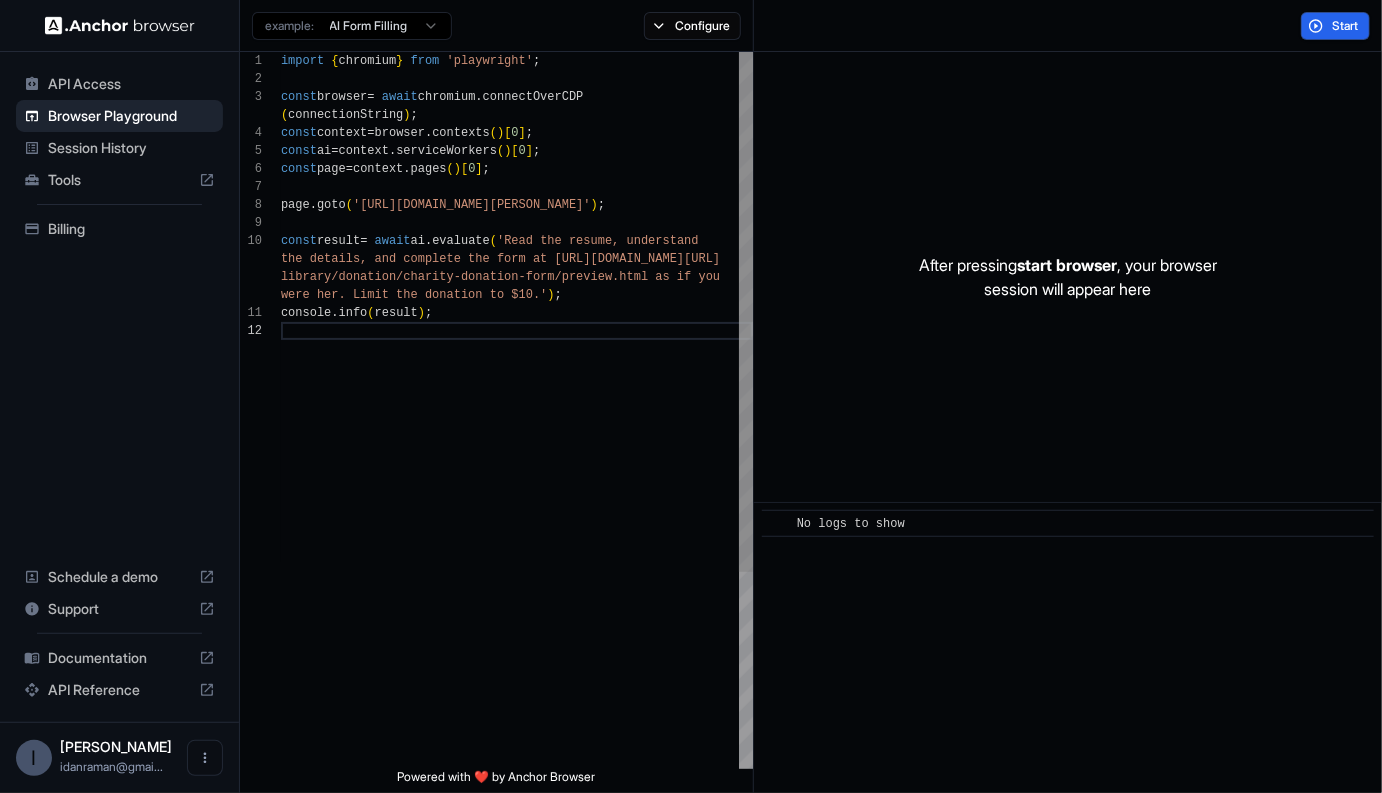 scroll, scrollTop: 0, scrollLeft: 0, axis: both 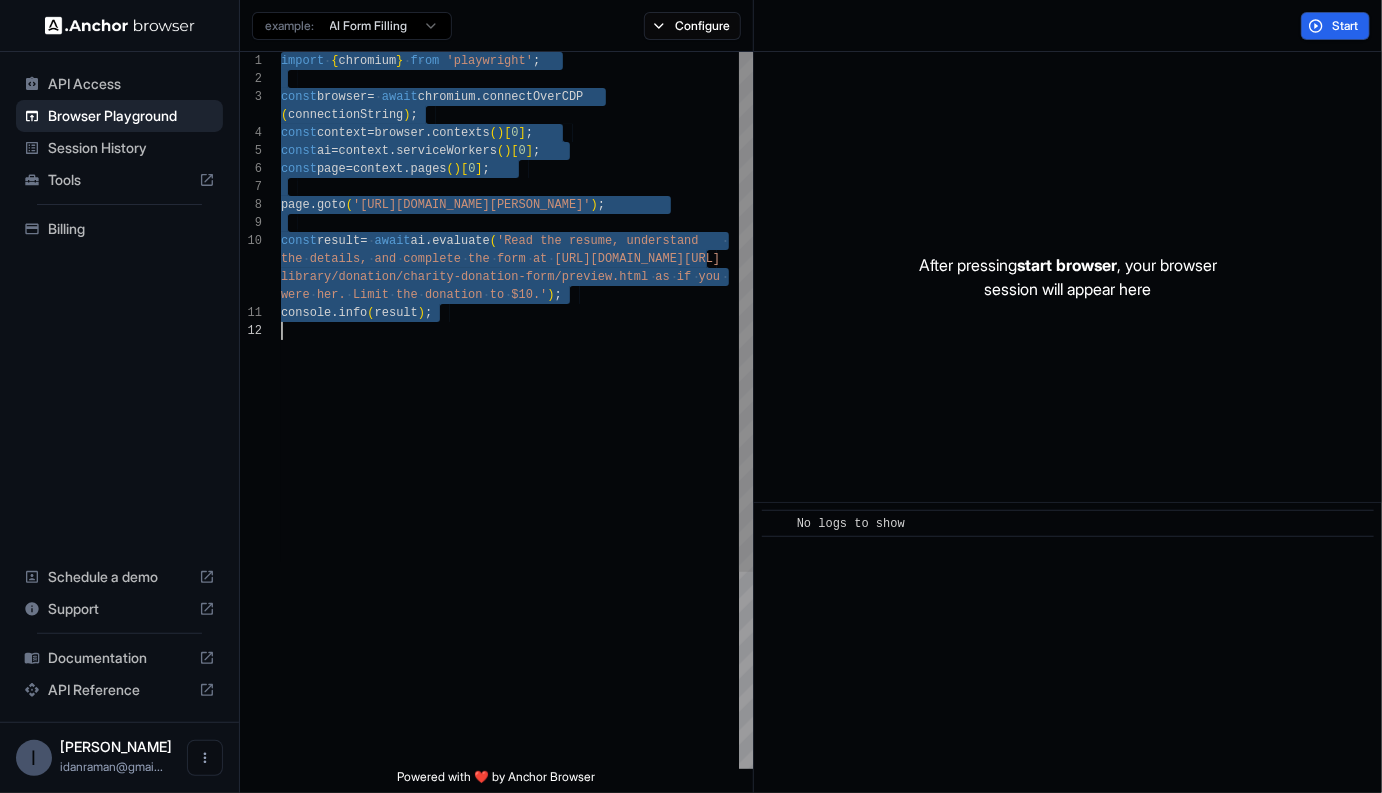 click on "import   {  chromium  }   from   'playwright' ; const  browser  =   await  chromium . connectOverCDP ( connectionString ) ; const  context  =  browser . contexts ( ) [ 0 ] ; const  ai  =  context . serviceWorkers ( ) [ 0 ] ; const  page  =  context . pages ( ) [ 0 ] ; page . goto ( '[URL][DOMAIN_NAME][PERSON_NAME]' ) ; const  result  =   await  ai . evaluate ( 'Read the resume, understand  the details, and complete the form at [URL] [DOMAIN_NAME][URL] library/donation/charity-donation-form/preview.htm l as if you  were her. Limit the donation to $10.' ) ; console . info ( result ) ;" at bounding box center (517, 545) 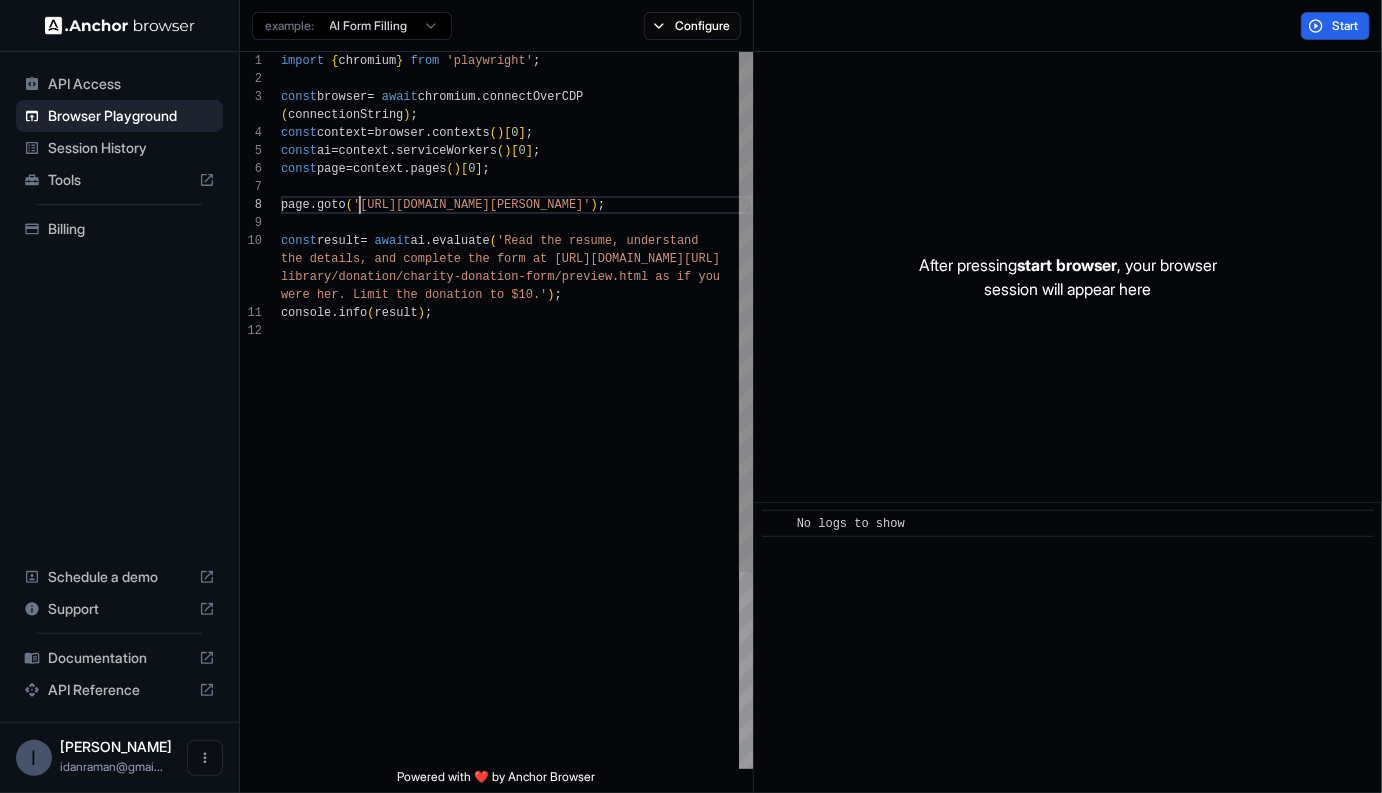 scroll, scrollTop: 144, scrollLeft: 0, axis: vertical 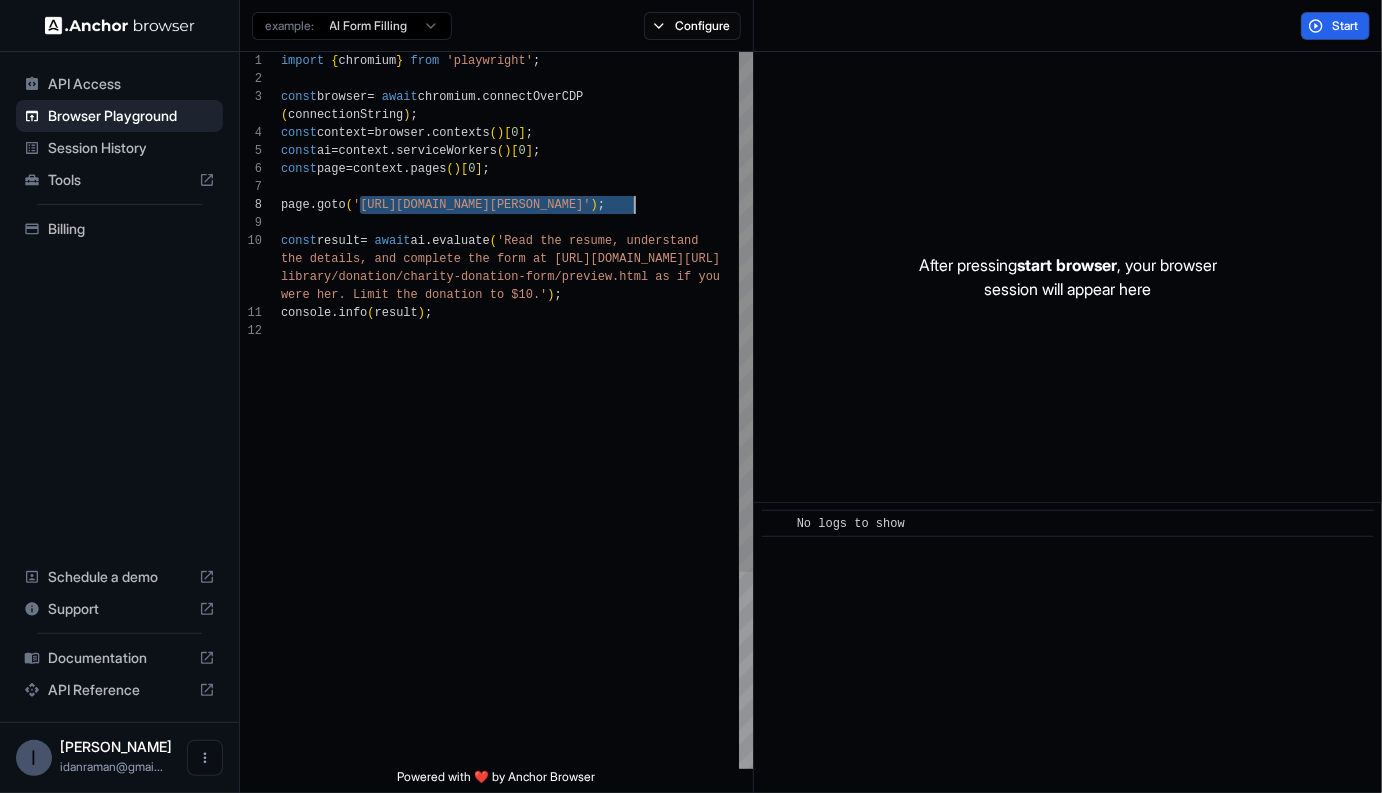 drag, startPoint x: 362, startPoint y: 197, endPoint x: 637, endPoint y: 201, distance: 275.02908 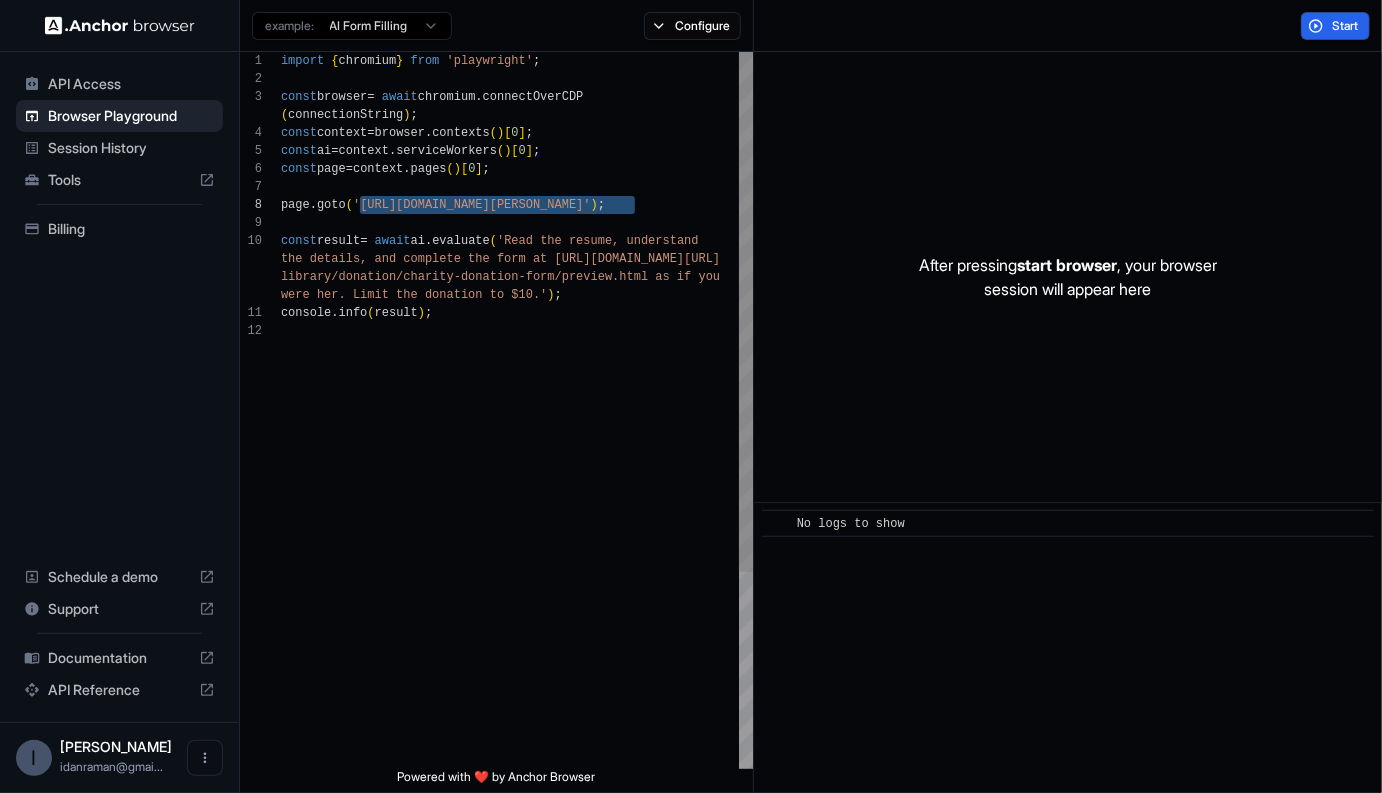 click on "import   {  chromium  }   from   'playwright' ; const  browser  =   await  chromium . connectOverCDP ( connectionString ) ; const  context  =  browser . contexts ( ) [ 0 ] ; const  ai  =  context . serviceWorkers ( ) [ 0 ] ; const  page  =  context . pages ( ) [ 0 ] ; page . goto ( '[URL][DOMAIN_NAME][PERSON_NAME]' ) ; const  result  =   await  ai . evaluate ( 'Read the resume, understand  the details, and complete the form at [URL] [DOMAIN_NAME][URL] library/donation/charity-donation-form/preview.htm l as if you  were her. Limit the donation to $10.' ) ; console . info ( result ) ;" at bounding box center [517, 545] 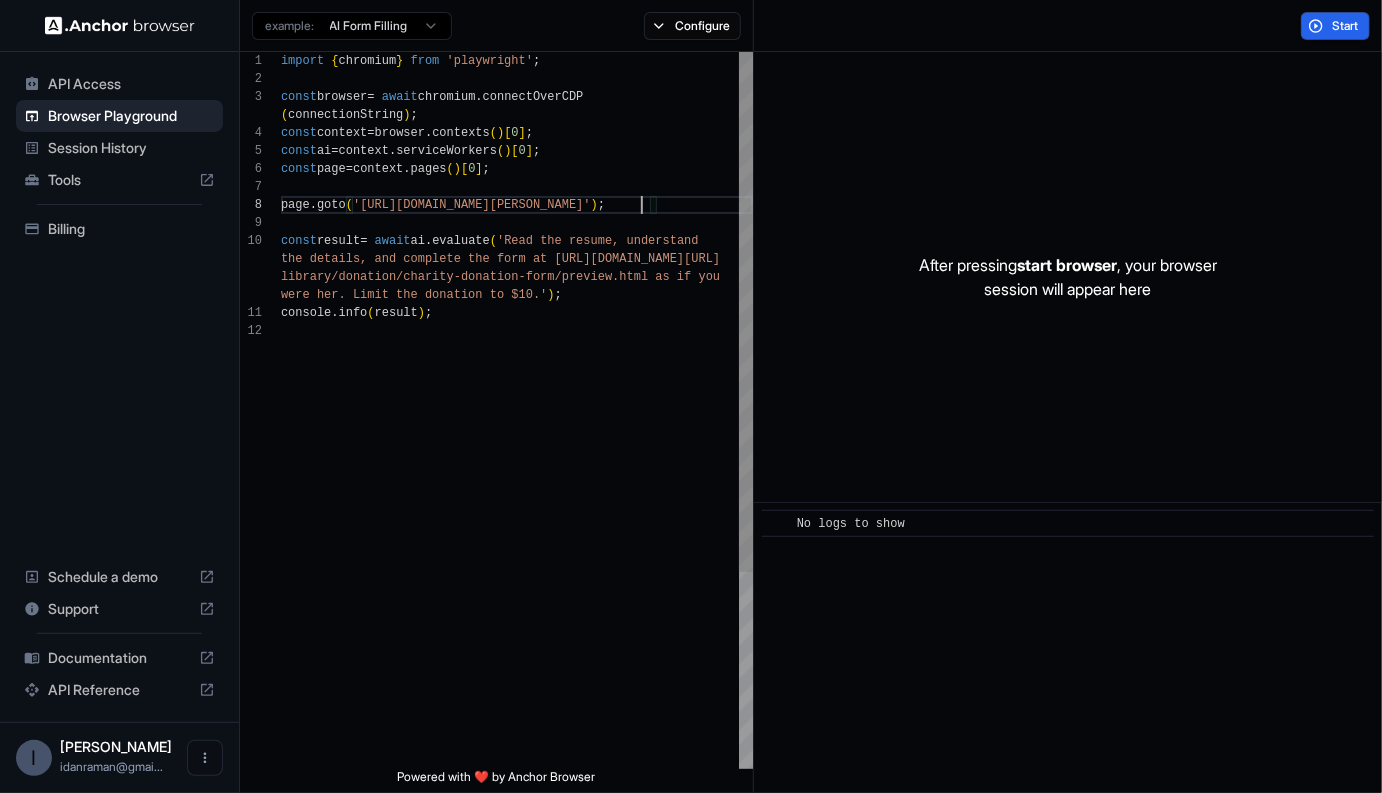 scroll, scrollTop: 0, scrollLeft: 0, axis: both 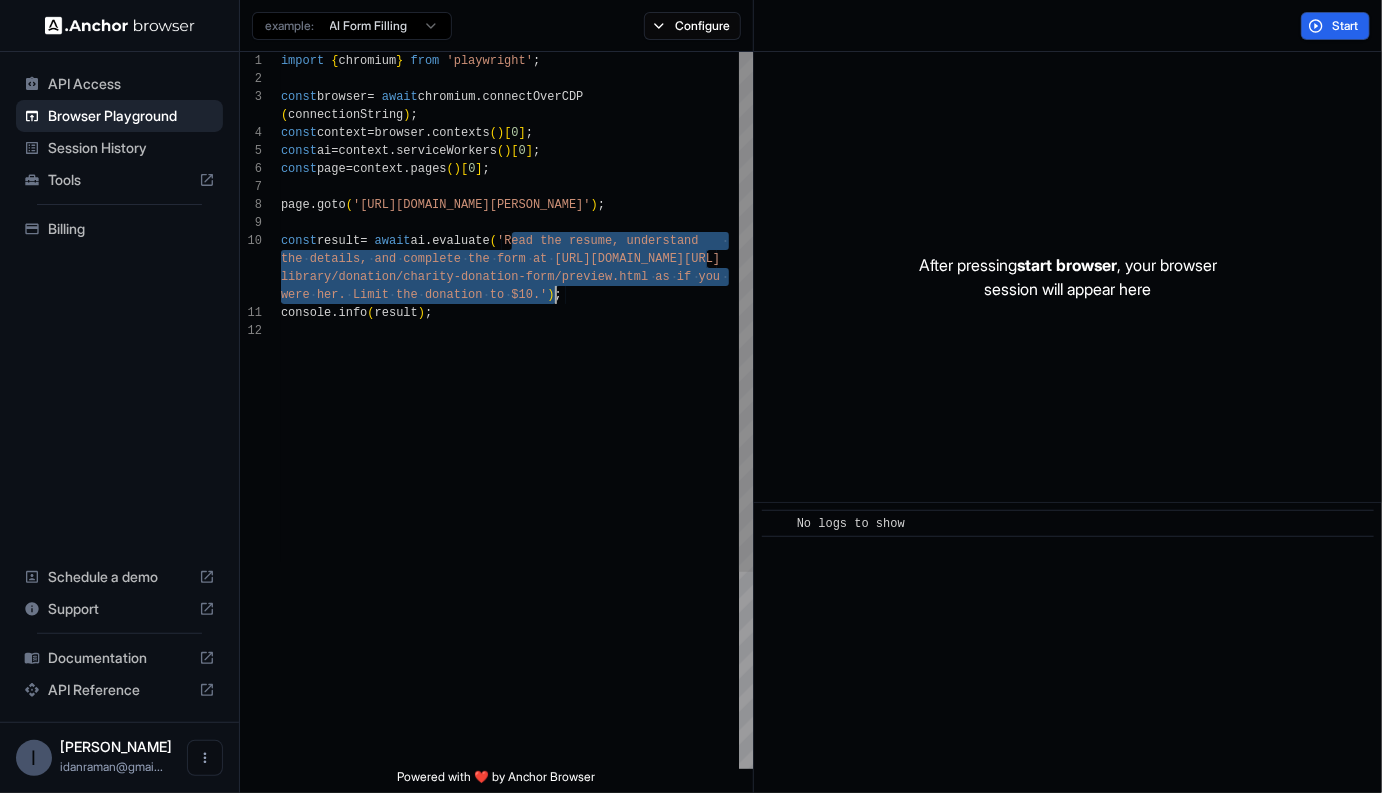 drag, startPoint x: 511, startPoint y: 242, endPoint x: 552, endPoint y: 301, distance: 71.84706 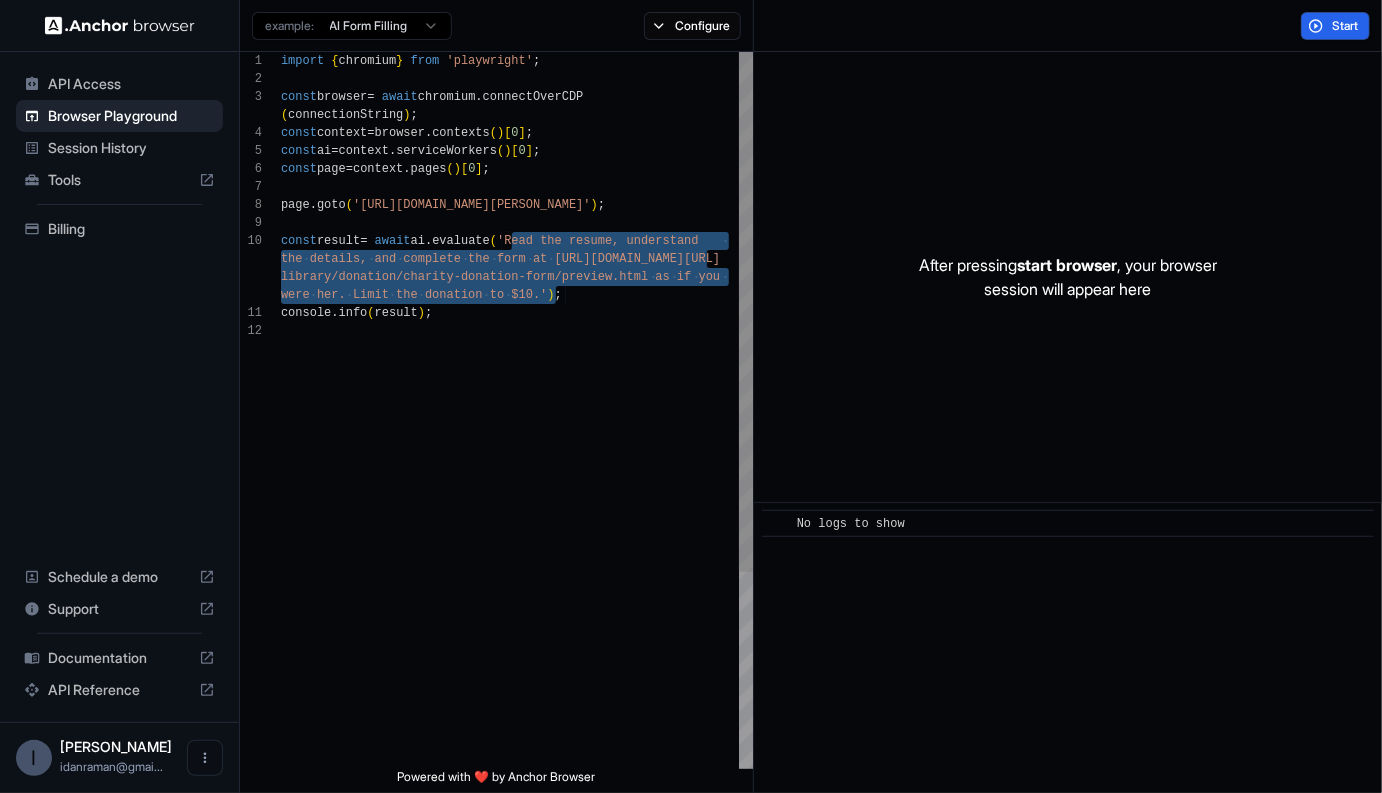 scroll, scrollTop: 90, scrollLeft: 0, axis: vertical 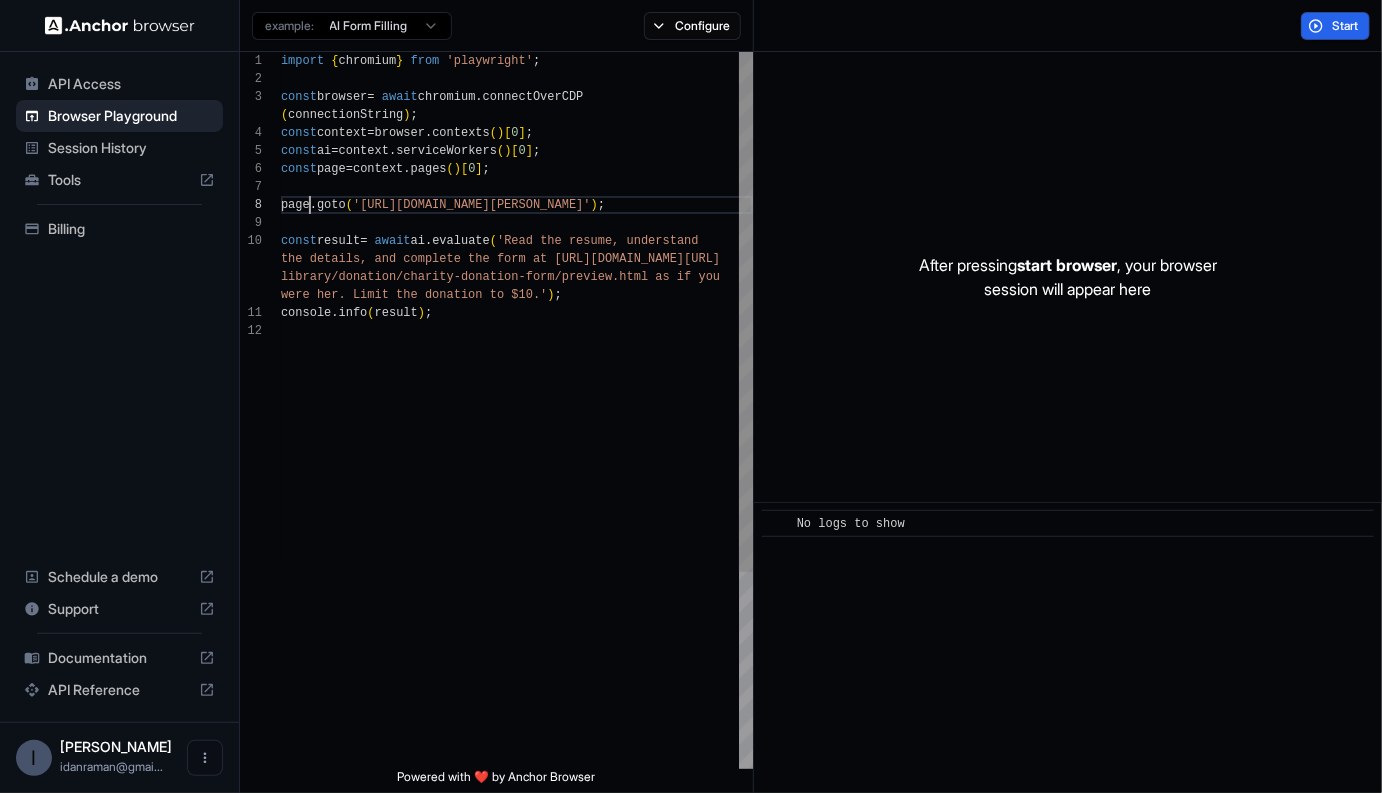 click on "import   {  chromium  }   from   'playwright' ; const  browser  =   await  chromium . connectOverCDP ( connectionString ) ; const  context  =  browser . contexts ( ) [ 0 ] ; const  ai  =  context . serviceWorkers ( ) [ 0 ] ; const  page  =  context . pages ( ) [ 0 ] ; page . goto ( '[URL][DOMAIN_NAME][PERSON_NAME]' ) ; const  result  =   await  ai . evaluate ( 'Read the resume, understand  the details, and complete the form at [URL] [DOMAIN_NAME][URL] library/donation/charity-donation-form/preview.htm l as if you  were her. Limit the donation to $10.' ) ; console . info ( result ) ;" at bounding box center [517, 545] 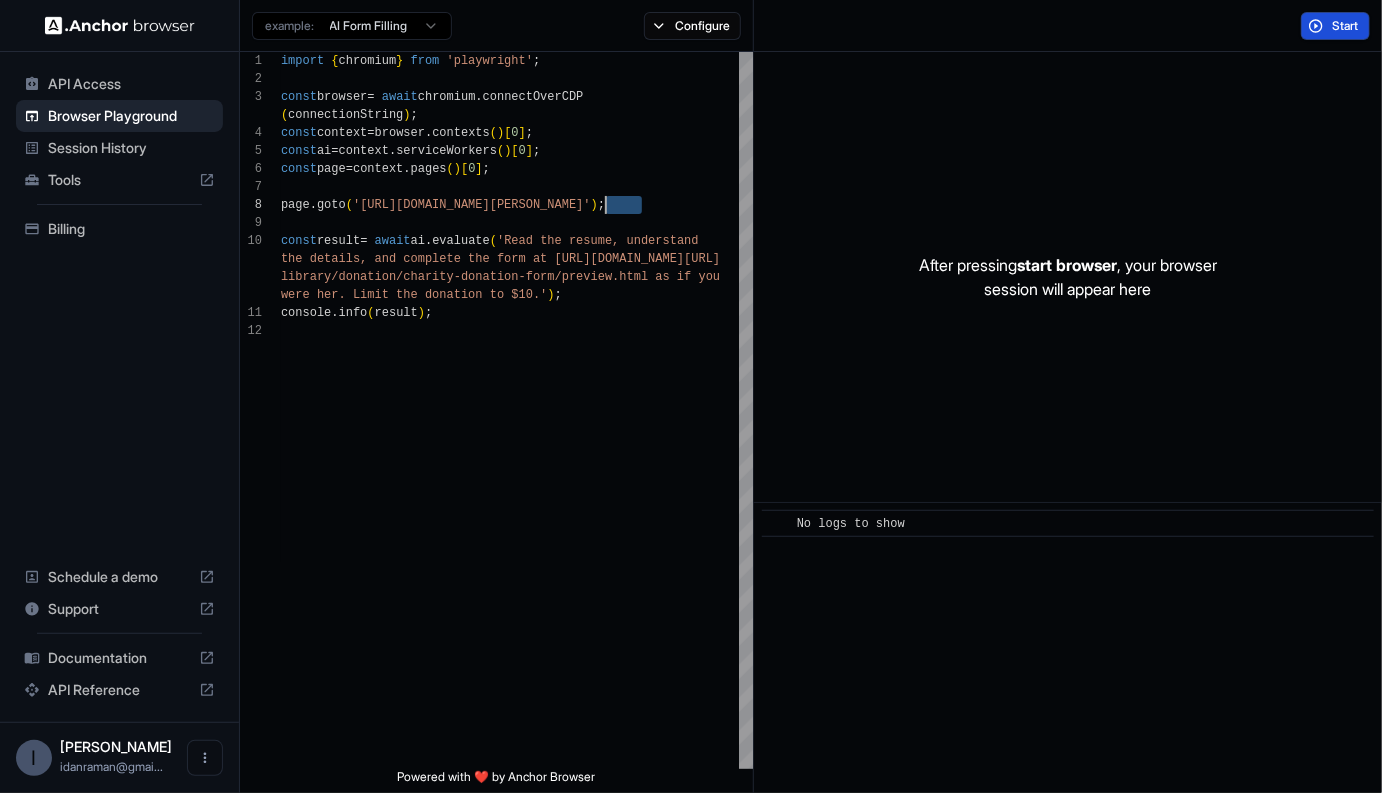 click on "Start" at bounding box center (1335, 26) 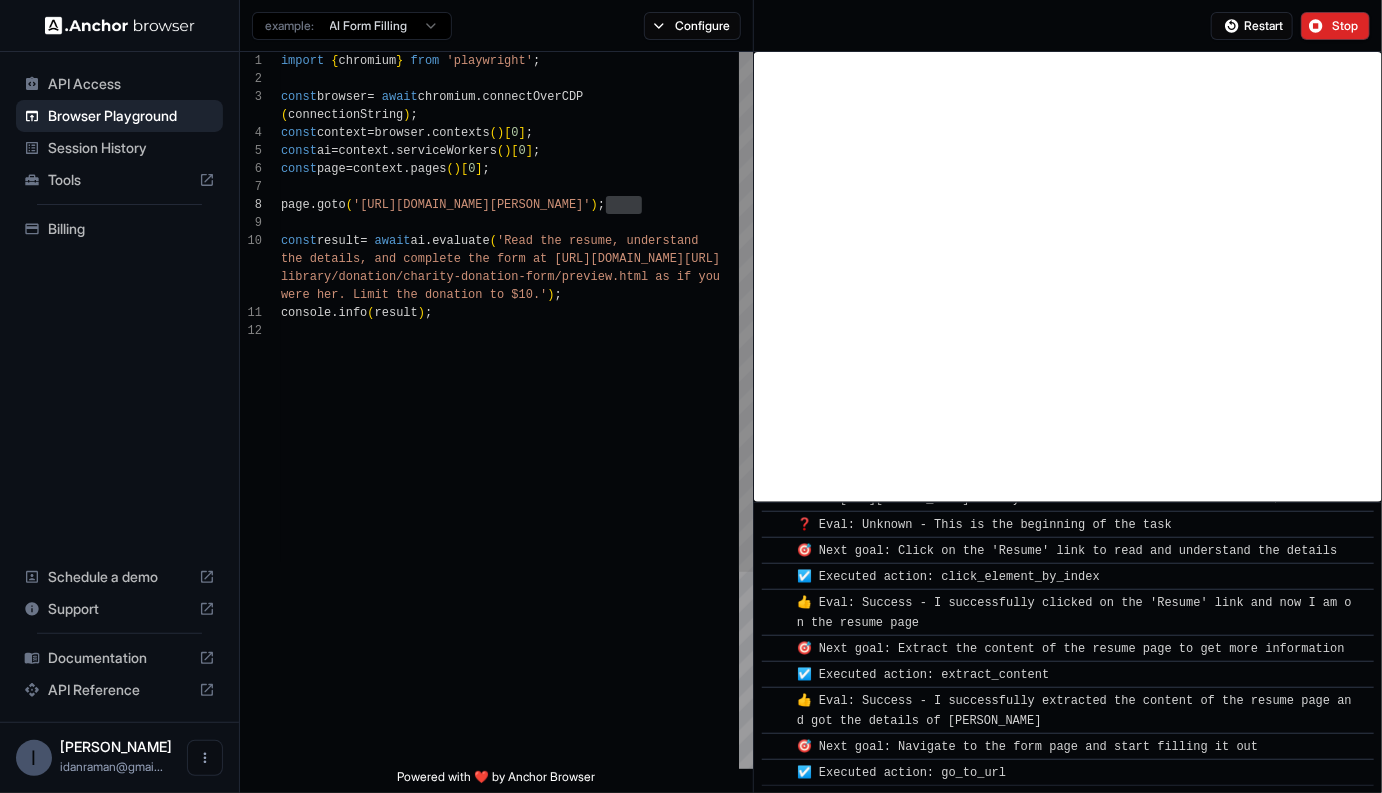 scroll, scrollTop: 157, scrollLeft: 0, axis: vertical 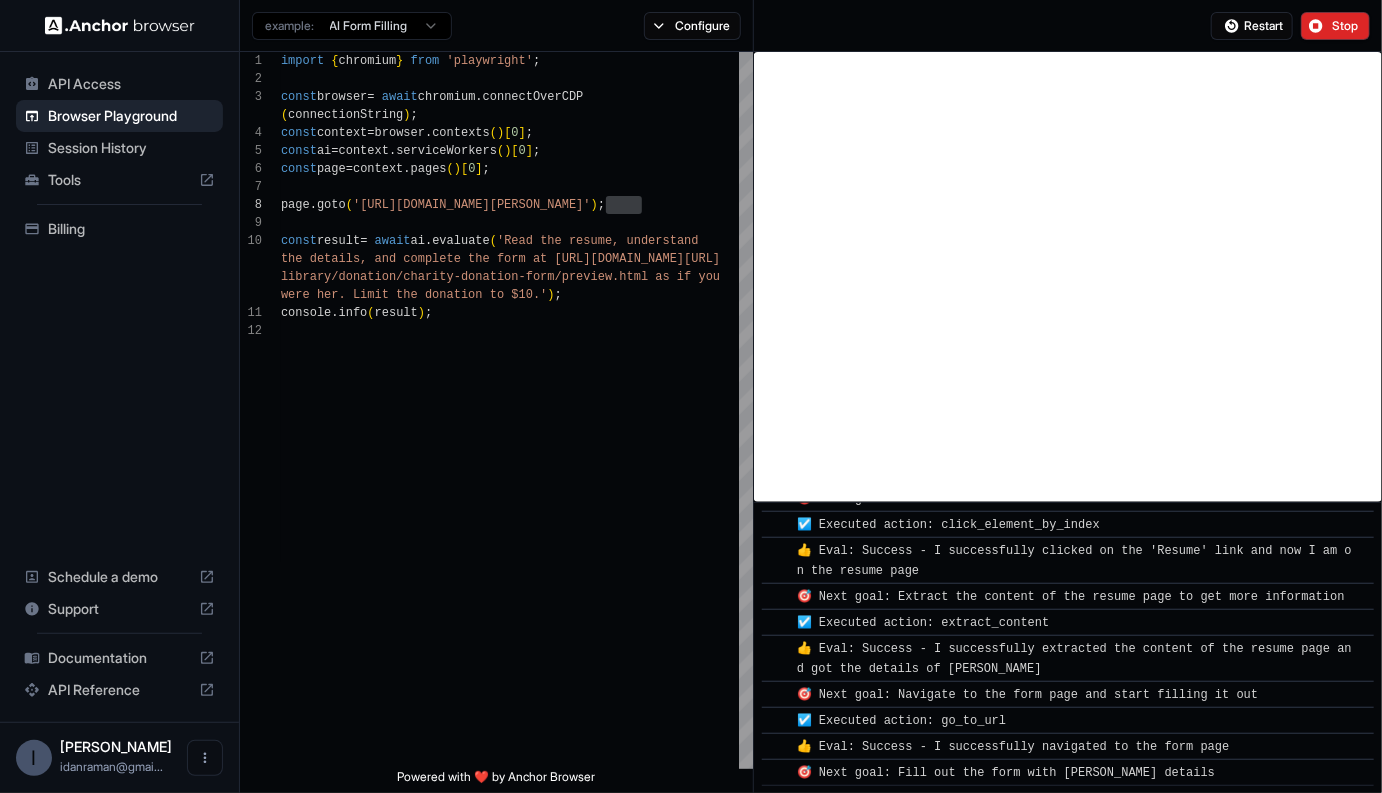 click on "example:  AI Form Filling Configure" at bounding box center [497, 26] 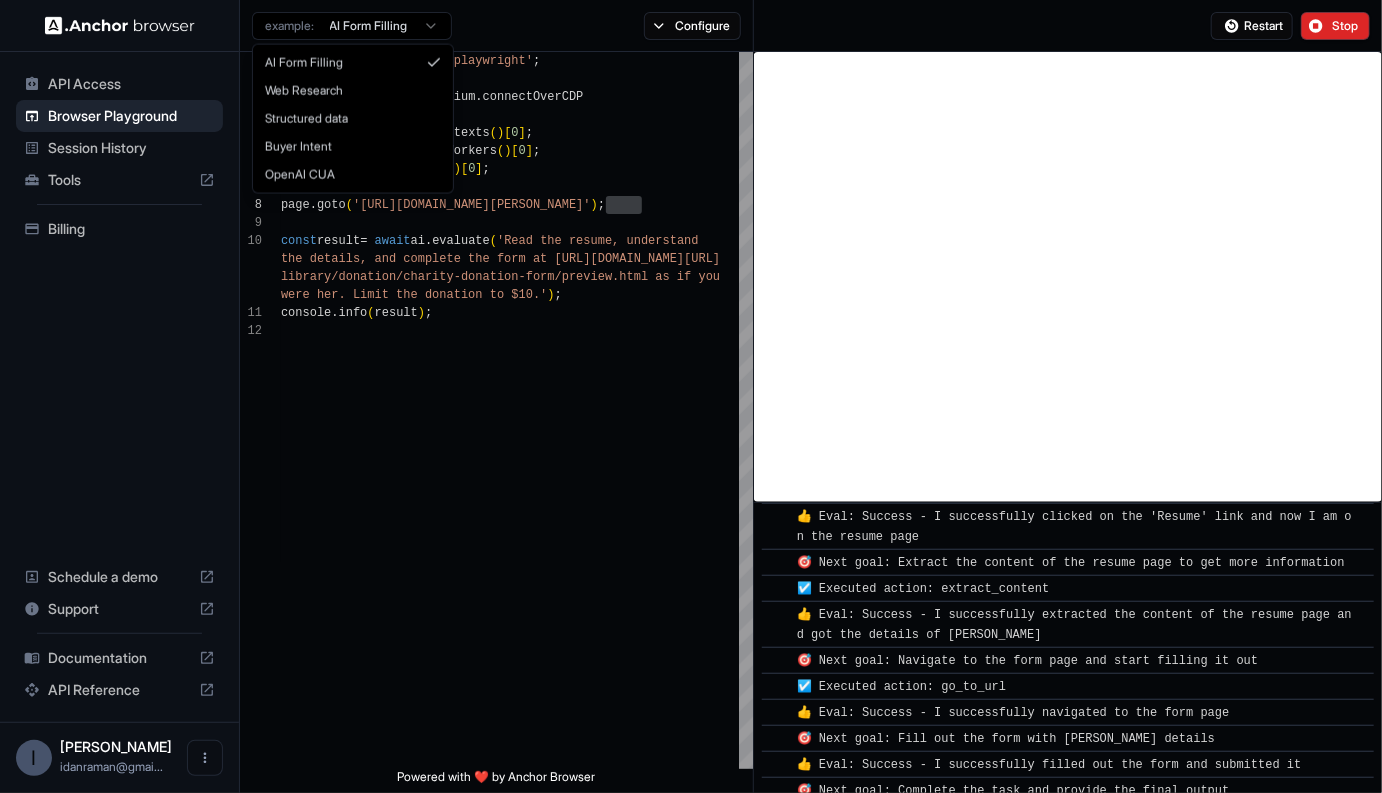 scroll, scrollTop: 279, scrollLeft: 0, axis: vertical 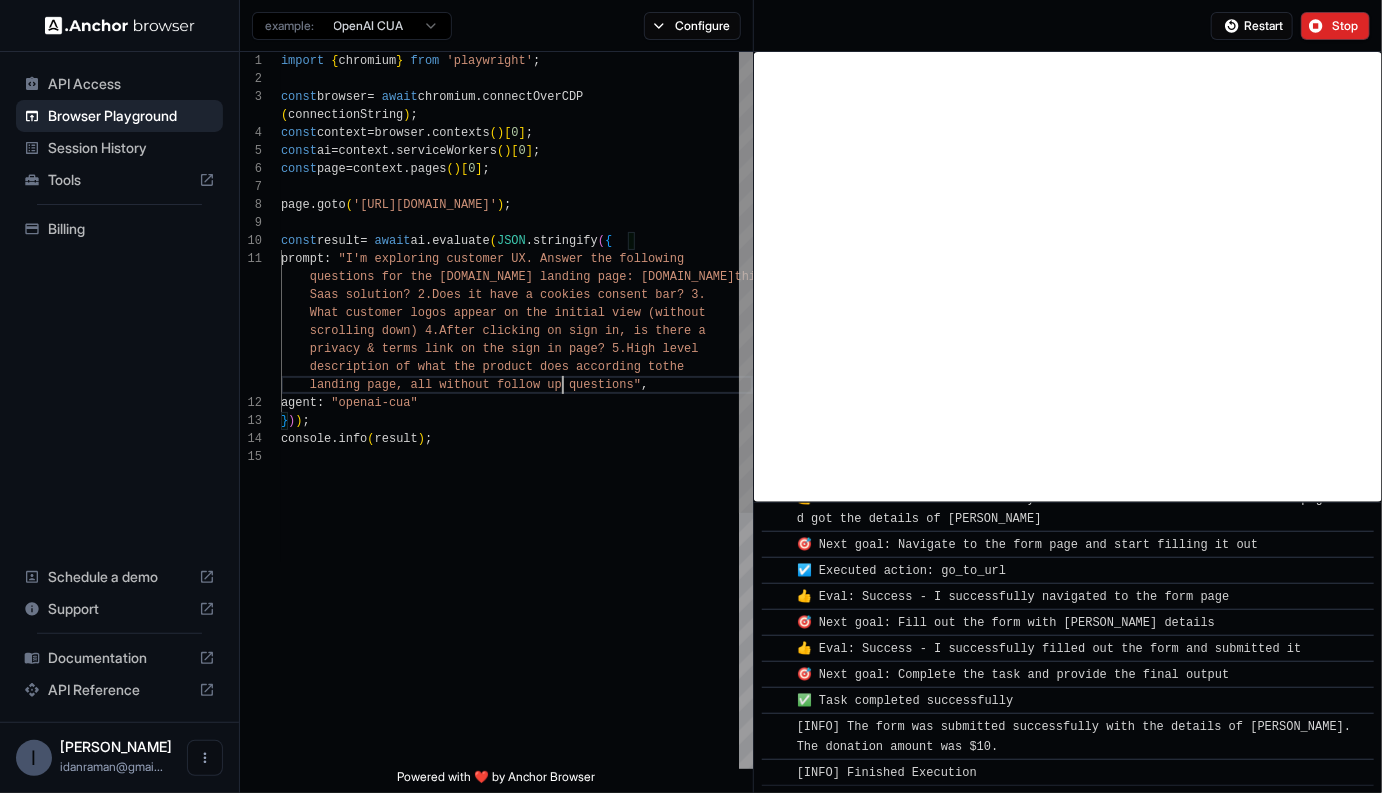 click on "import   {  chromium  }   from   'playwright' ; const  browser  =   await  chromium . connectOverCDP ( connectionString ) ; const  context  =  browser . contexts ( ) [ 0 ] ; const  ai  =  context . serviceWorkers ( ) [ 0 ] ; const  page  =  context . pages ( ) [ 0 ] ; page . goto ( '[URL][DOMAIN_NAME]' ) ; const  result  =   await  ai . evaluate ( JSON . stringify ( {     prompt :   "I'm exploring customer UX. Answer the following       questions for the [DOMAIN_NAME] landing page: [DOMAIN_NAME]  this a       Saas solution? 2.Does it have a cookies consent ba r? 3.       What customer logos appear on the initial view (wi thout       scrolling down) 4.After clicking on sign in, is th ere a       privacy & terms link on the sign in page? 5.High l evel       description of what the product does according to  the       landing page, all without follow up questions" ,     agent :   } )" at bounding box center [517, 608] 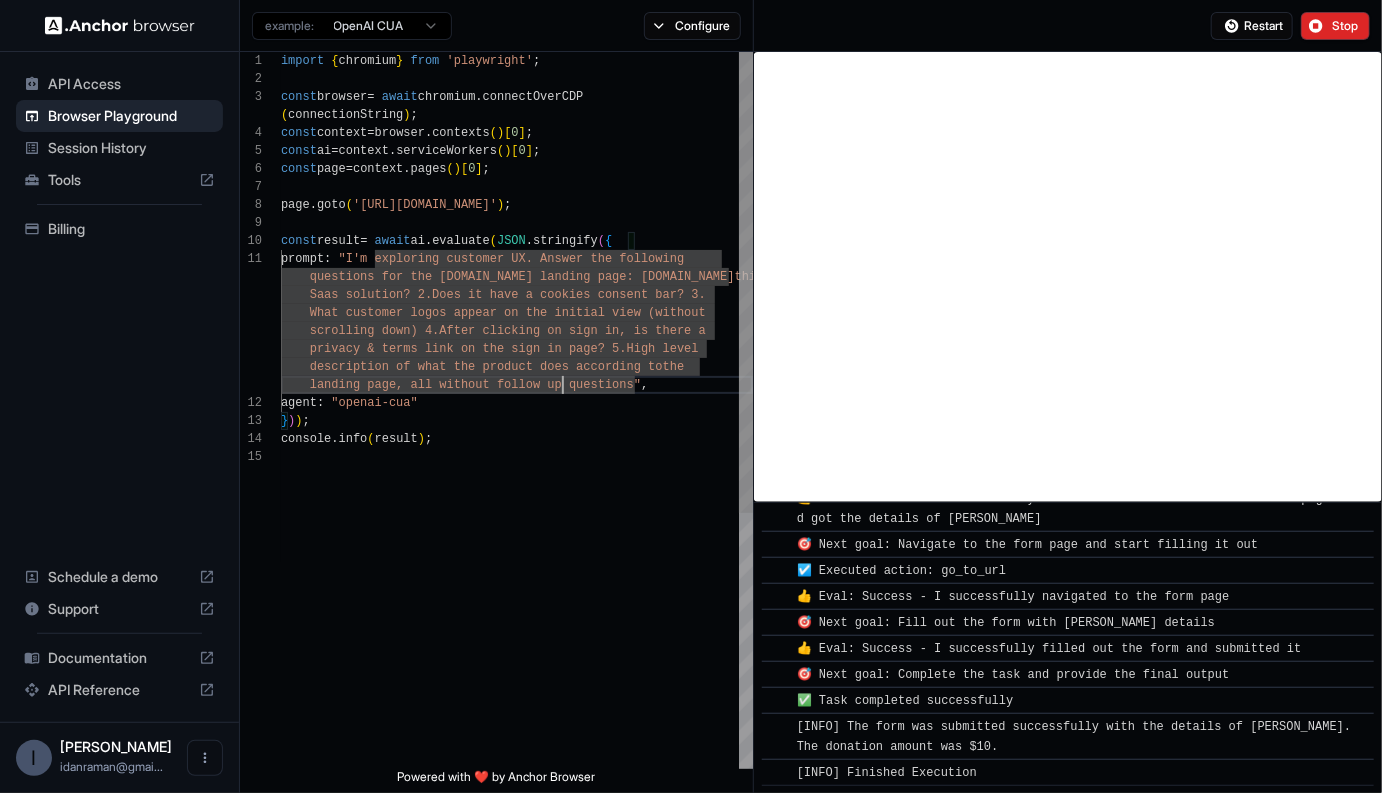 type on "**********" 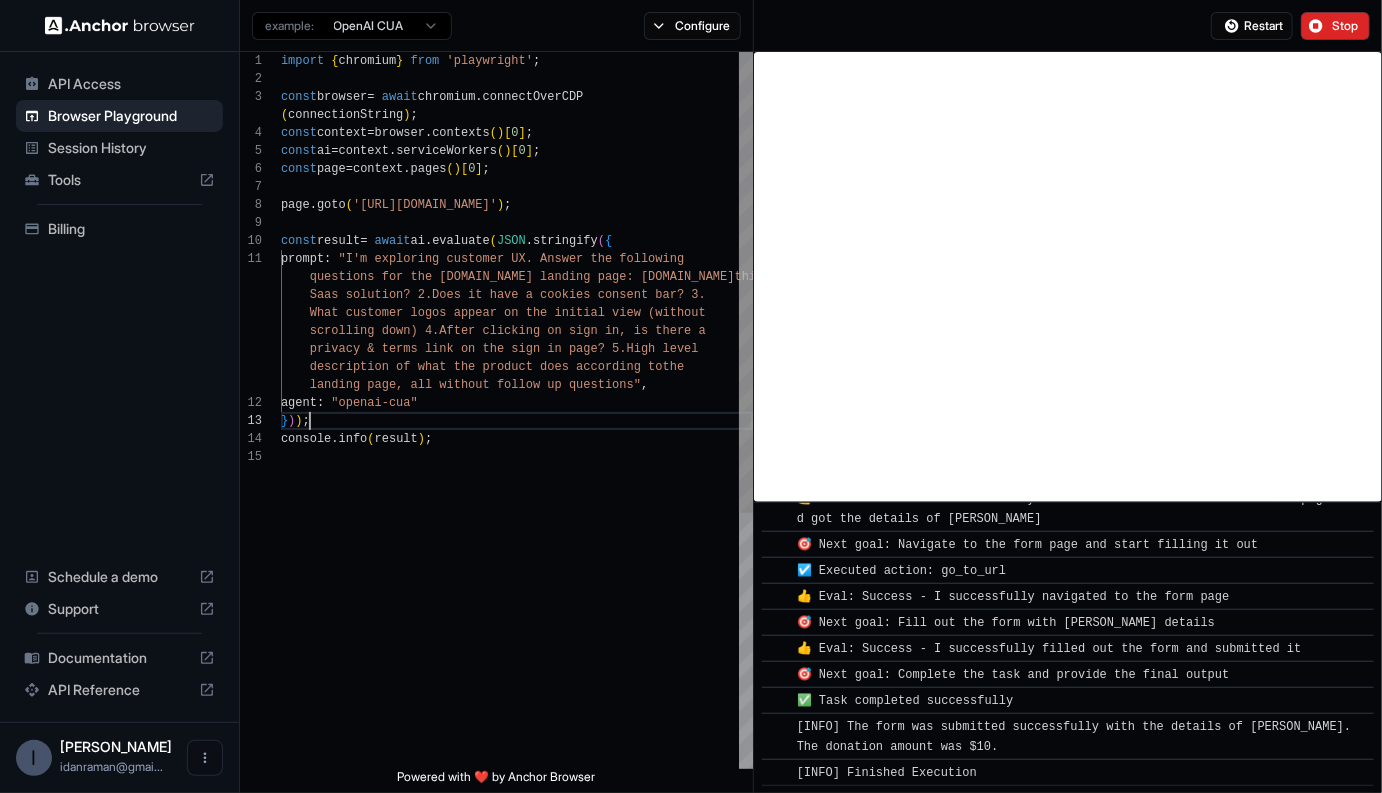 scroll, scrollTop: 0, scrollLeft: 0, axis: both 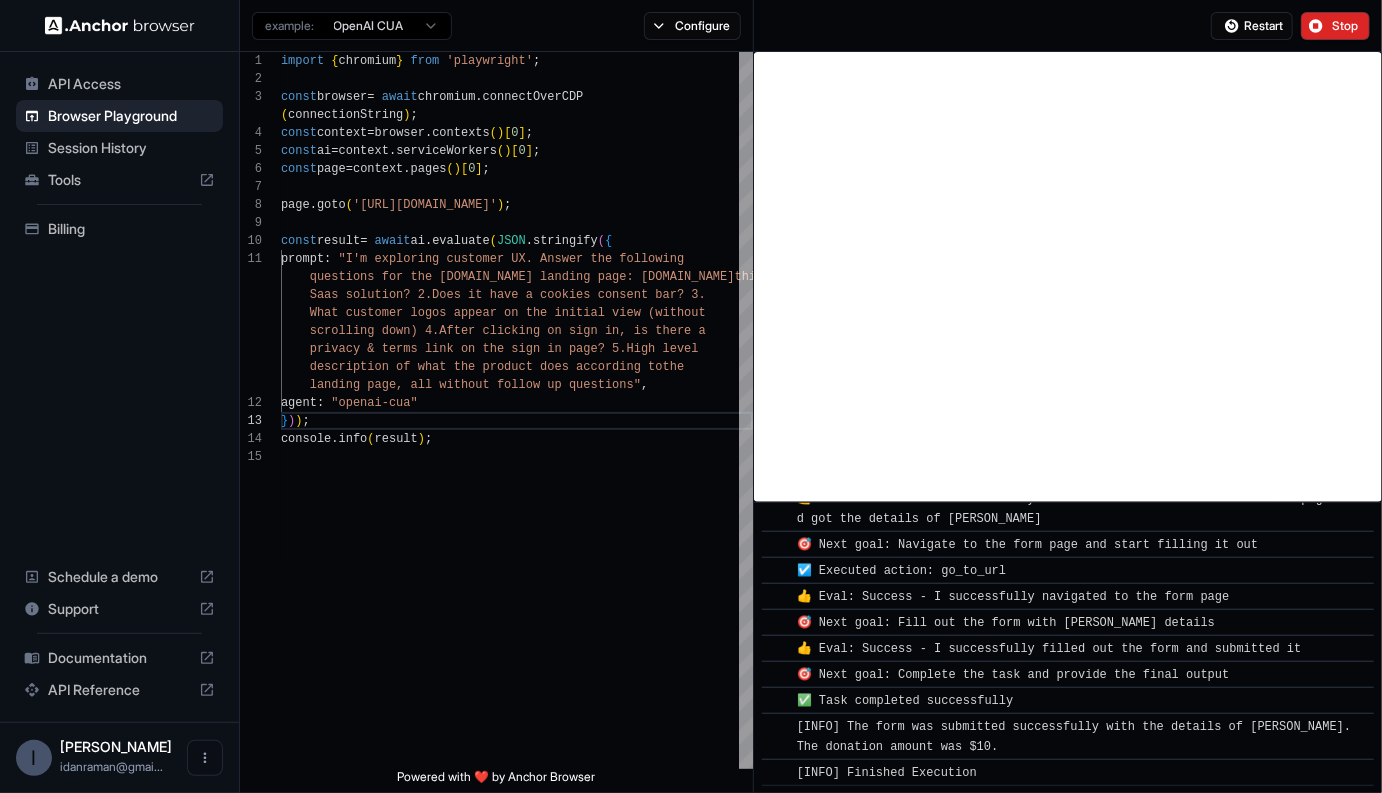 click on "API Access Browser Playground Session History Tools Billing Schedule a demo Support Documentation API Reference I Idan Raman idanraman@gmai... Browser Playground example:  OpenAI CUA Configure Restart Stop 1 2 3 4 5 6 7 8 9 10 11 12 13 14 15 import   {  chromium  }   from   'playwright' ; const  browser  =   await  chromium . connectOverCDP ( connectionString ) ; const  context  =  browser . contexts ( ) [ 0 ] ; const  ai  =  context . serviceWorkers ( ) [ 0 ] ; const  page  =  context . pages ( ) [ 0 ] ; page . goto ( '[URL][DOMAIN_NAME]' ) ; const  result  =   await  ai . evaluate ( JSON . stringify ( {     prompt :   "I'm exploring customer UX. Answer the following       questions for the [DOMAIN_NAME] landing page: [DOMAIN_NAME]  this a       Saas solution? 2.Does it have a cookies consent ba r? 3.       What customer logos appear on the initial view (wi thout       ere a       evel       the       , : }" at bounding box center [691, 396] 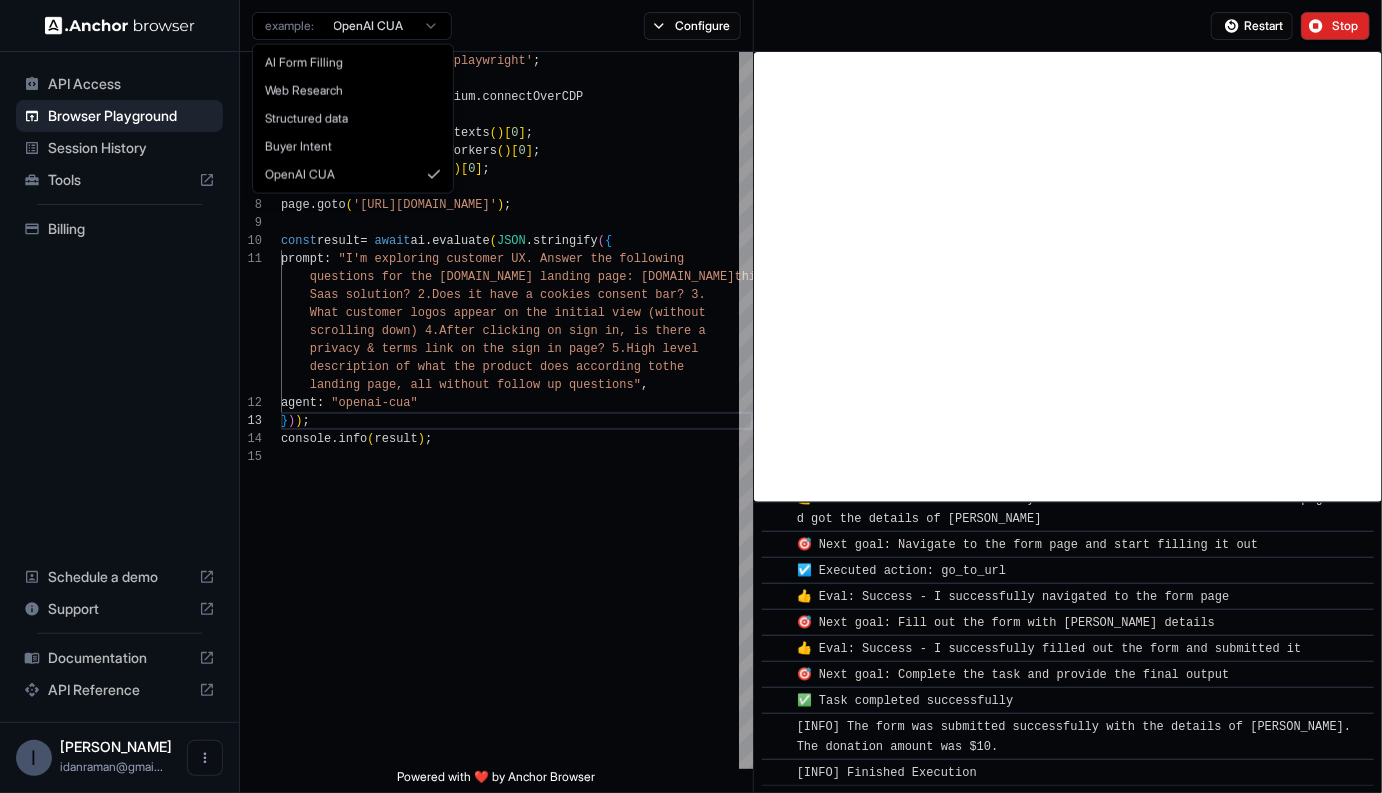 click on "API Access Browser Playground Session History Tools Billing Schedule a demo Support Documentation API Reference I Idan Raman idanraman@gmai... Browser Playground example:  OpenAI CUA Configure Restart Stop 1 2 3 4 5 6 7 8 9 10 11 12 13 14 15 import   {  chromium  }   from   'playwright' ; const  browser  =   await  chromium . connectOverCDP ( connectionString ) ; const  context  =  browser . contexts ( ) [ 0 ] ; const  ai  =  context . serviceWorkers ( ) [ 0 ] ; const  page  =  context . pages ( ) [ 0 ] ; page . goto ( '[URL][DOMAIN_NAME]' ) ; const  result  =   await  ai . evaluate ( JSON . stringify ( {     prompt :   "I'm exploring customer UX. Answer the following       questions for the [DOMAIN_NAME] landing page: [DOMAIN_NAME]  this a       Saas solution? 2.Does it have a cookies consent ba r? 3.       What customer logos appear on the initial view (wi thout       ere a       evel       the       , : }" at bounding box center [691, 396] 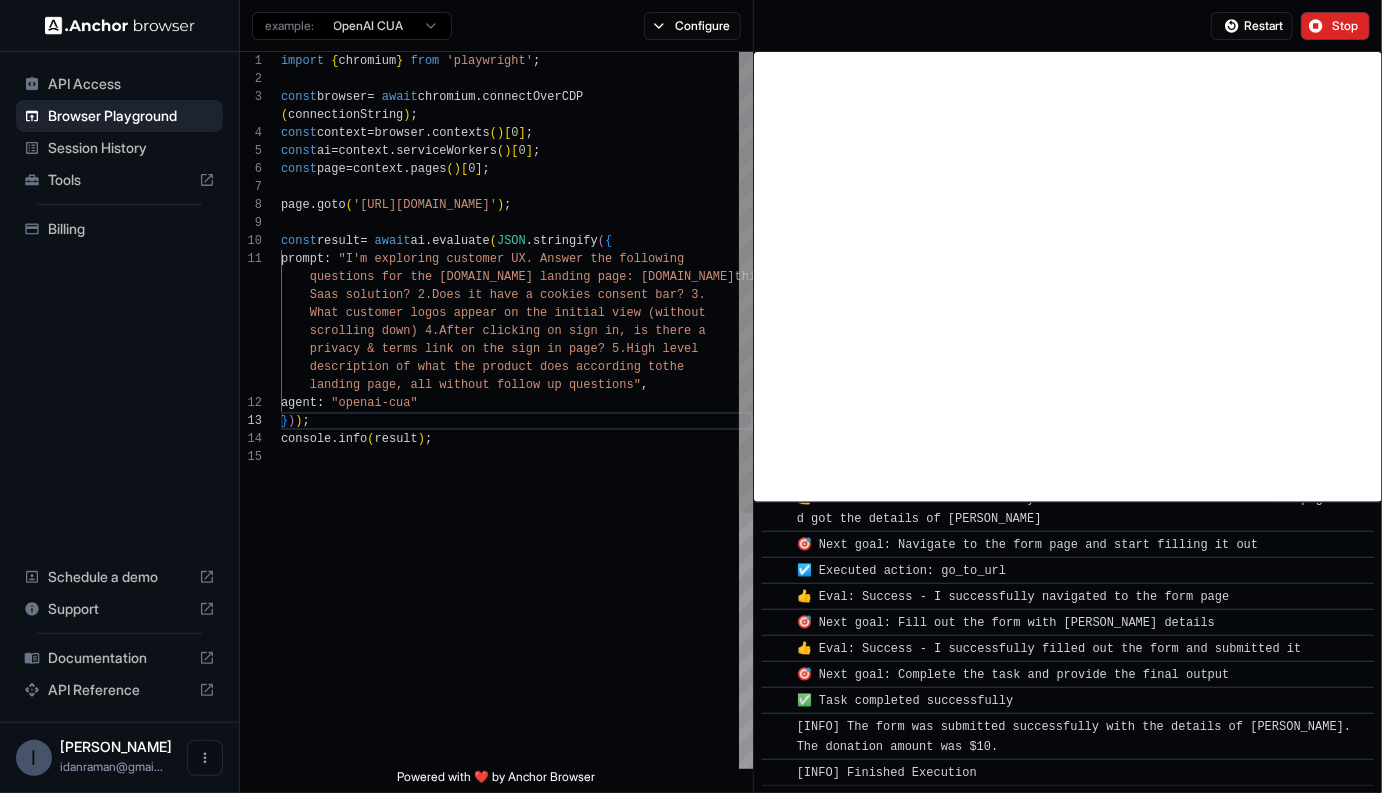 type 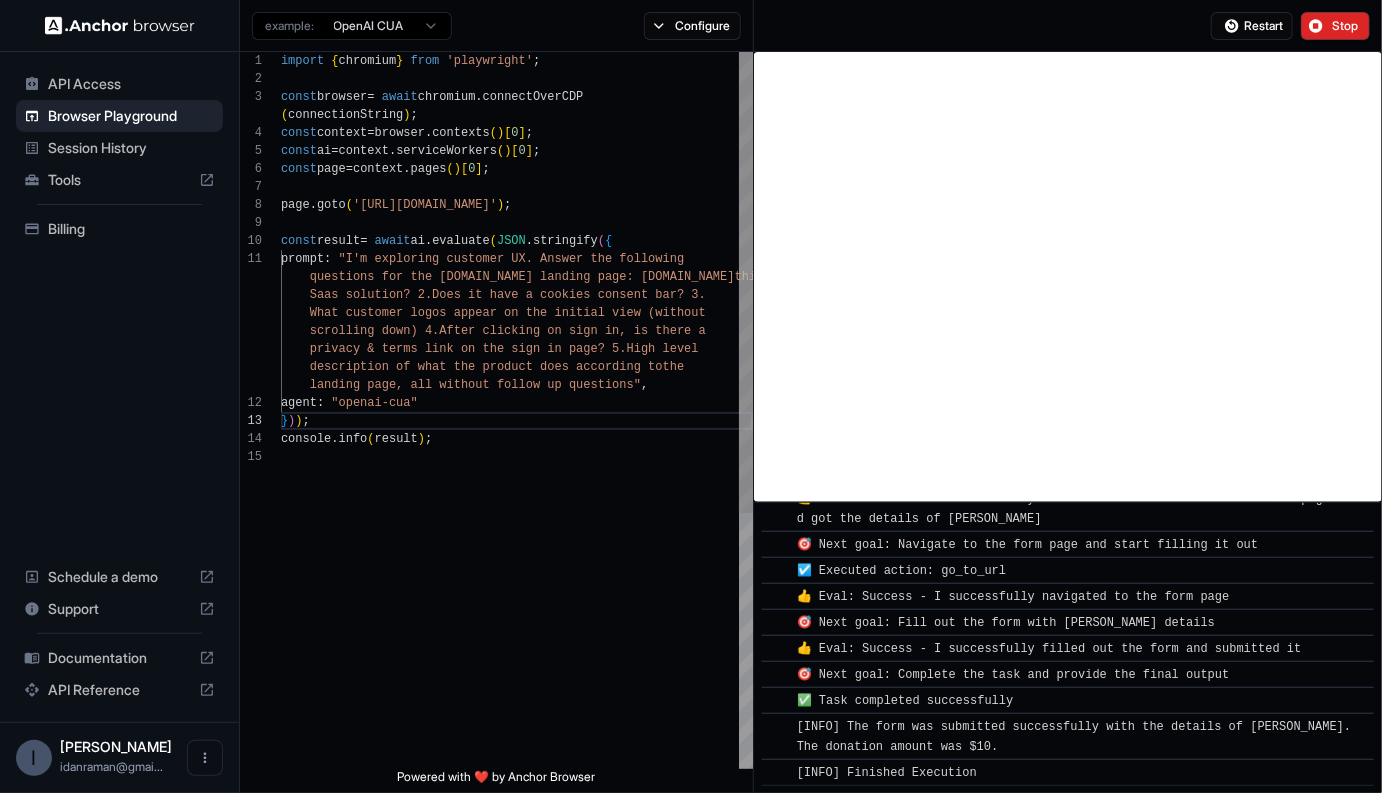 scroll, scrollTop: 72, scrollLeft: 0, axis: vertical 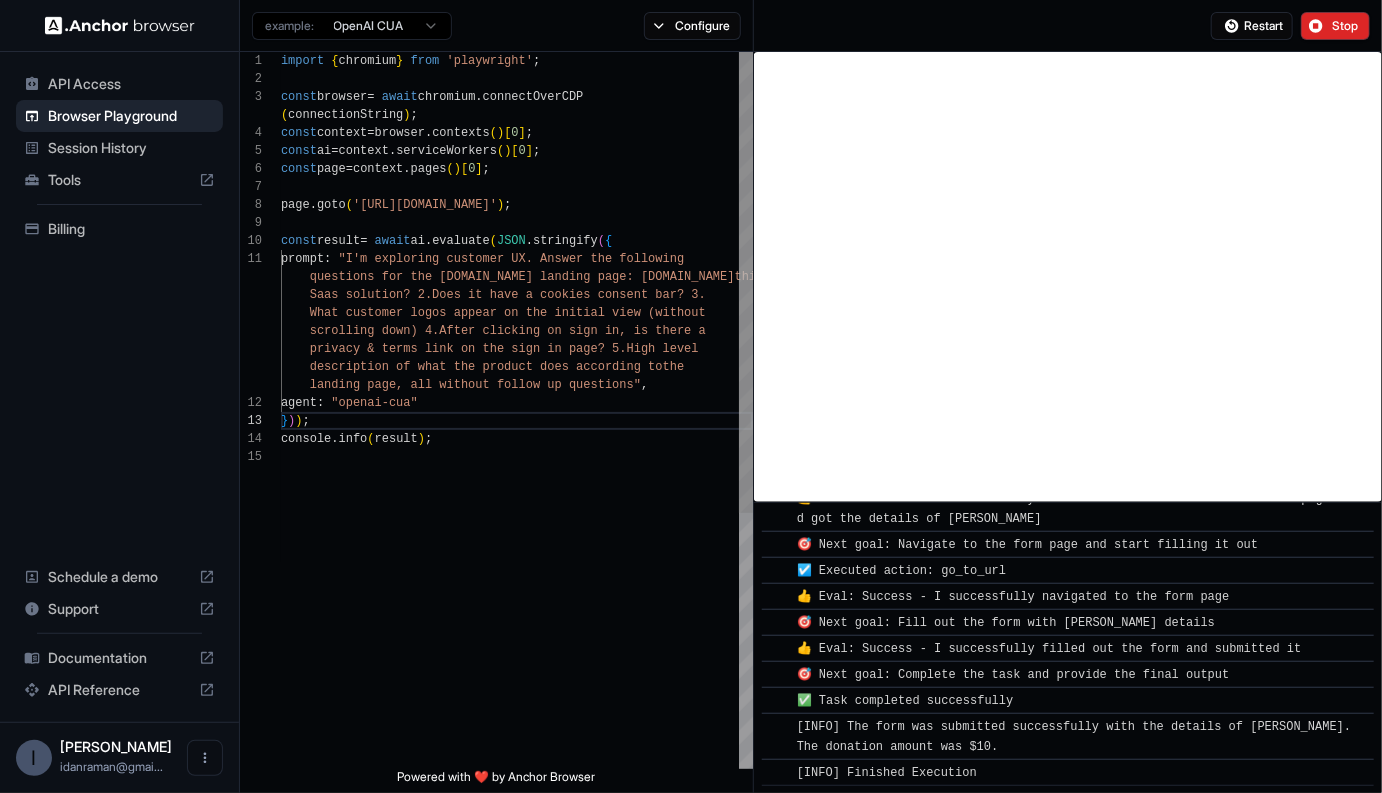 click on "import   {  chromium  }   from   'playwright' ; const  browser  =   await  chromium . connectOverCDP ( connectionString ) ; const  context  =  browser . contexts ( ) [ 0 ] ; const  ai  =  context . serviceWorkers ( ) [ 0 ] ; const  page  =  context . pages ( ) [ 0 ] ; page . goto ( '[URL][DOMAIN_NAME]' ) ; const  result  =   await  ai . evaluate ( JSON . stringify ( {     prompt :   "I'm exploring customer UX. Answer the following       questions for the [DOMAIN_NAME] landing page: [DOMAIN_NAME]  this a       Saas solution? 2.Does it have a cookies consent ba r? 3.       What customer logos appear on the initial view (wi thout       scrolling down) 4.After clicking on sign in, is th ere a       privacy & terms link on the sign in page? 5.High l evel       description of what the product does according to  the       landing page, all without follow up questions" ,     agent :   } )" at bounding box center [517, 608] 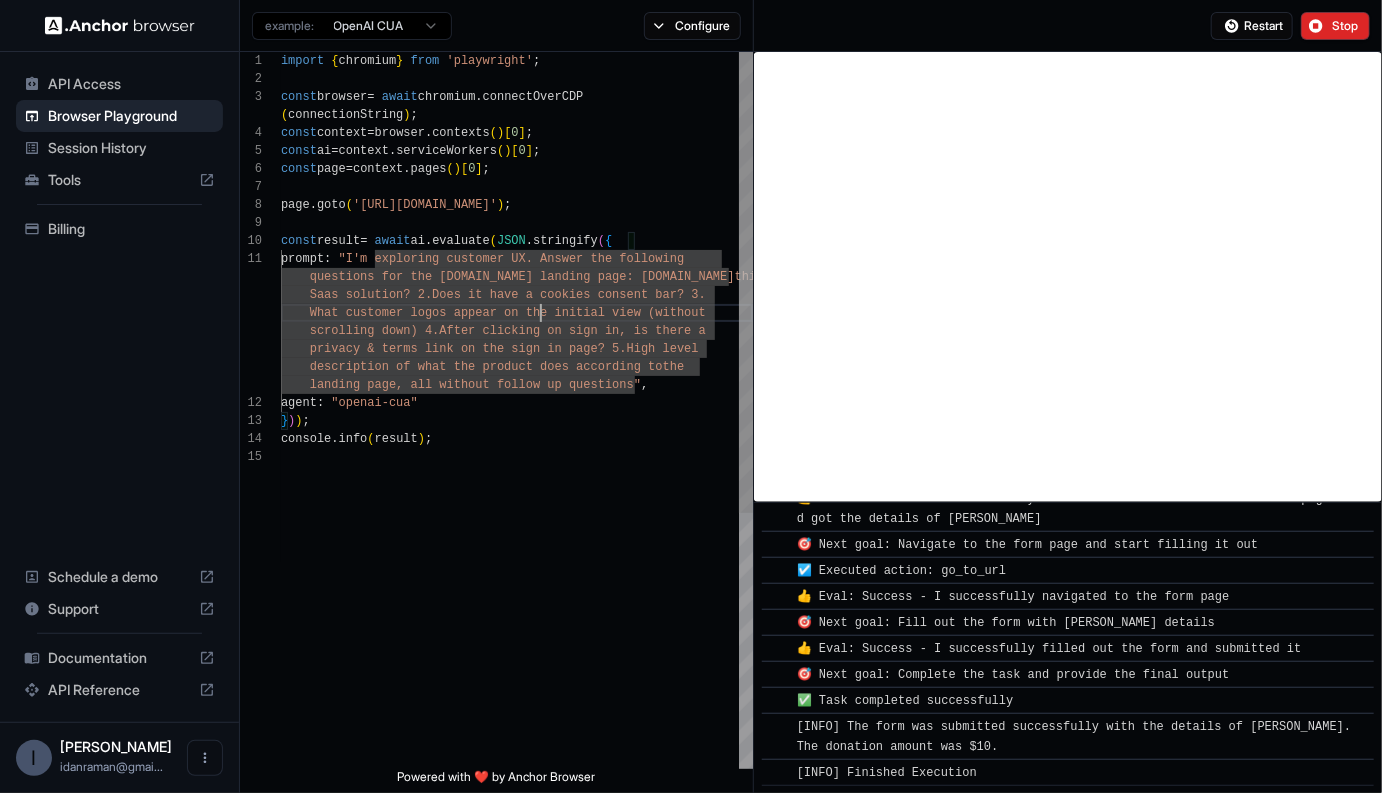 scroll, scrollTop: 0, scrollLeft: 0, axis: both 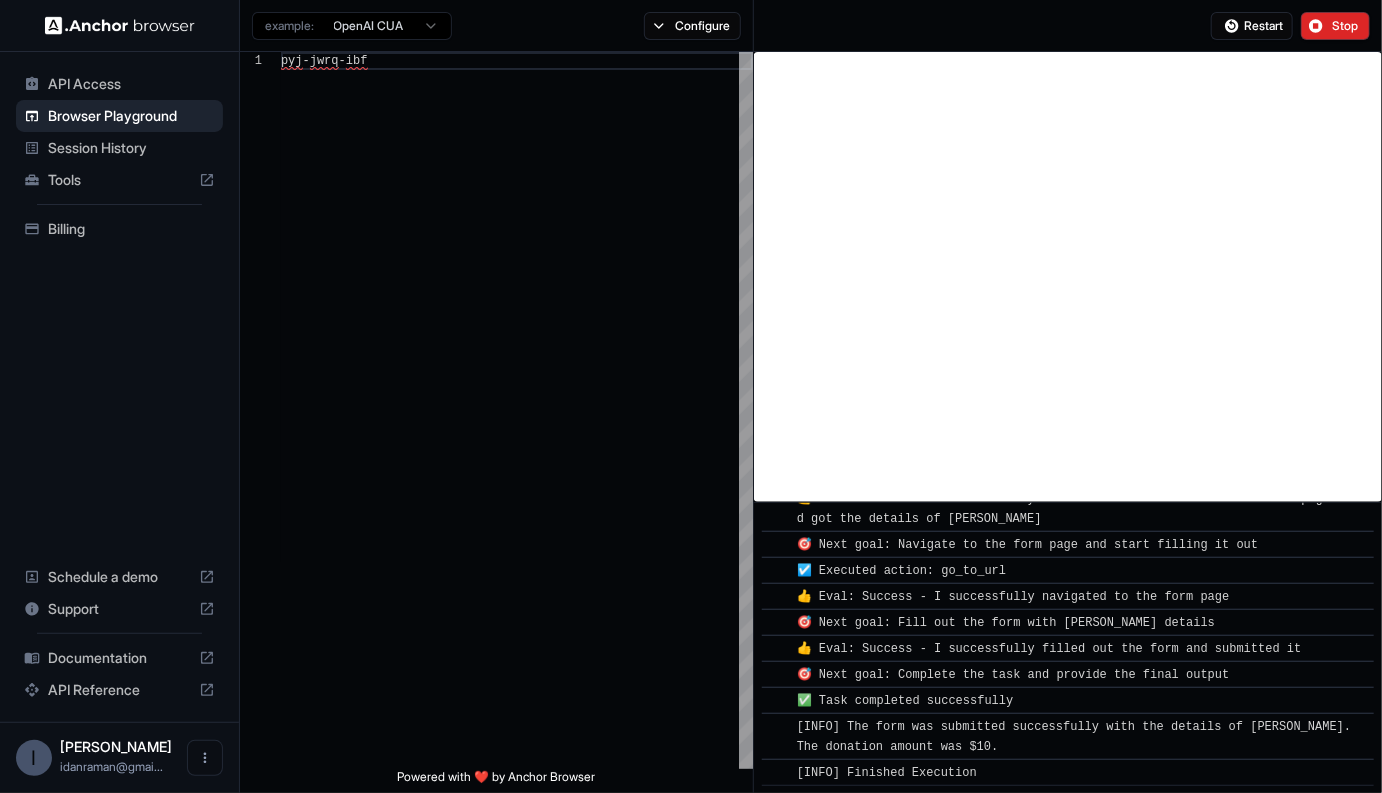 type on "**********" 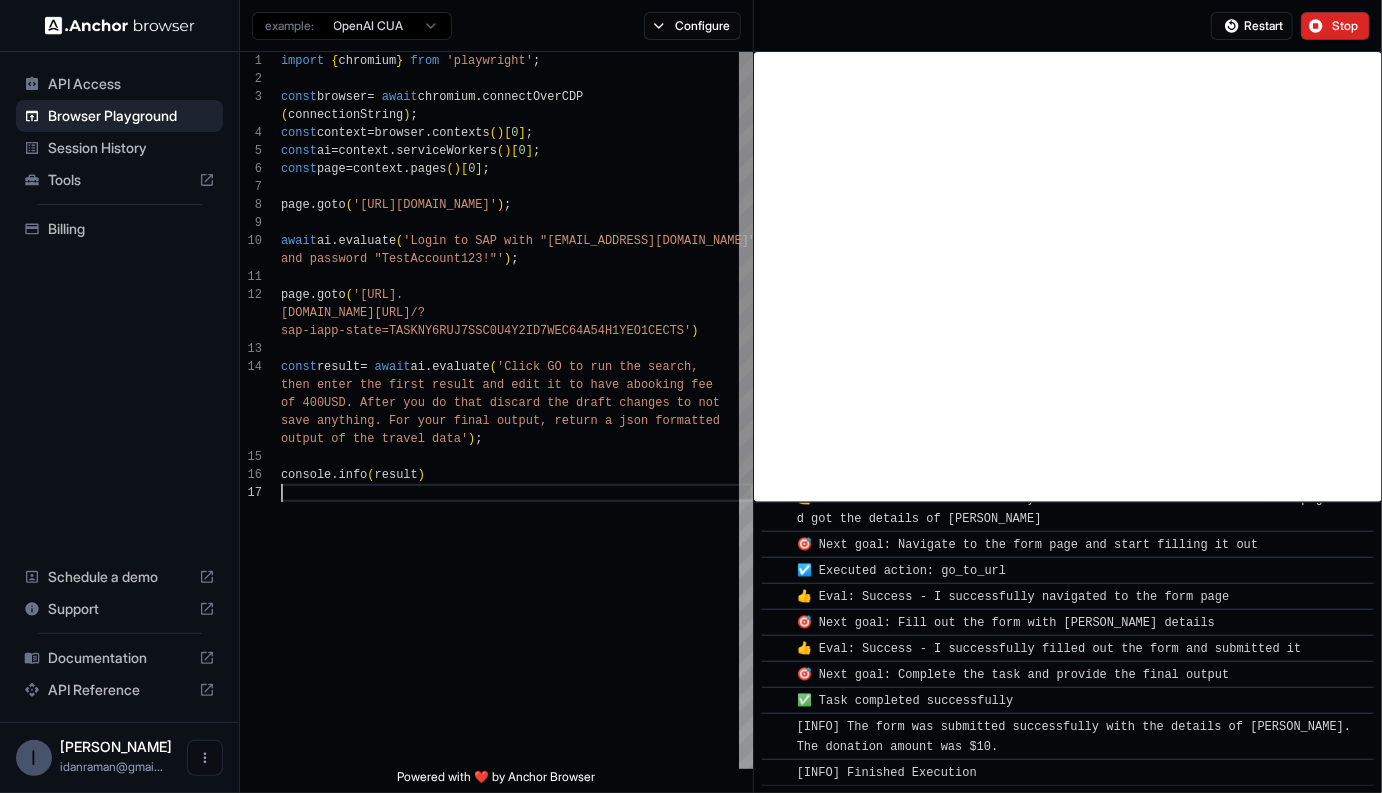 type on "**********" 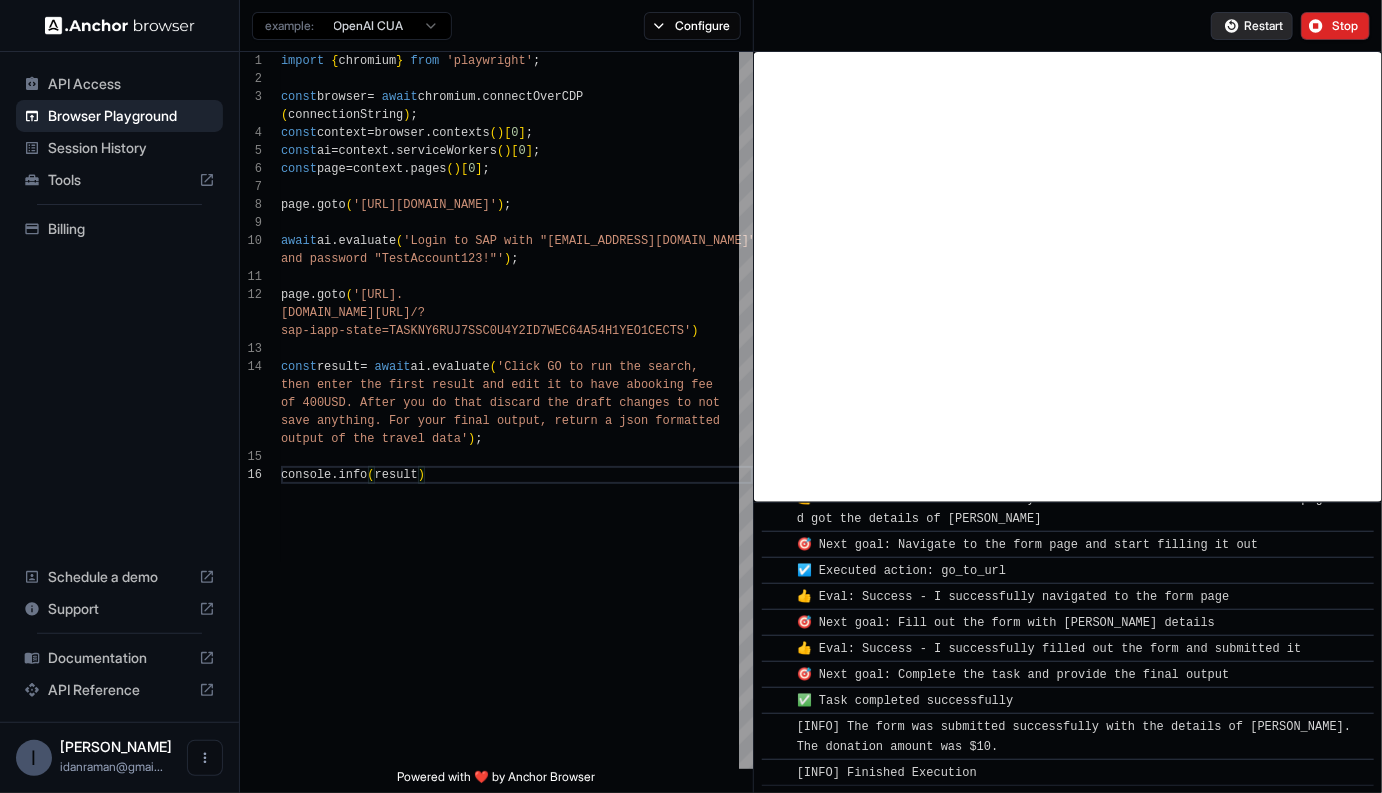 click on "Restart" at bounding box center (1252, 26) 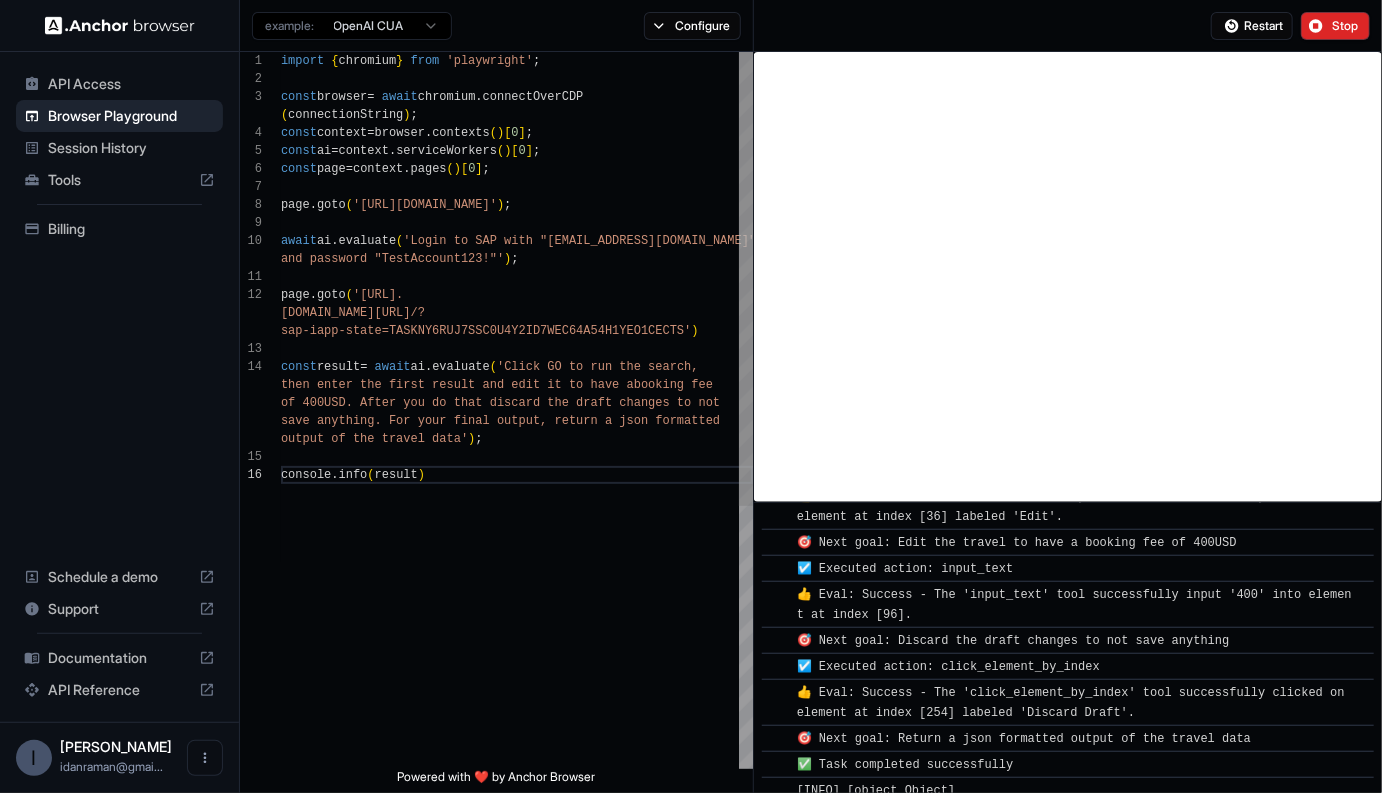 scroll, scrollTop: 1270, scrollLeft: 0, axis: vertical 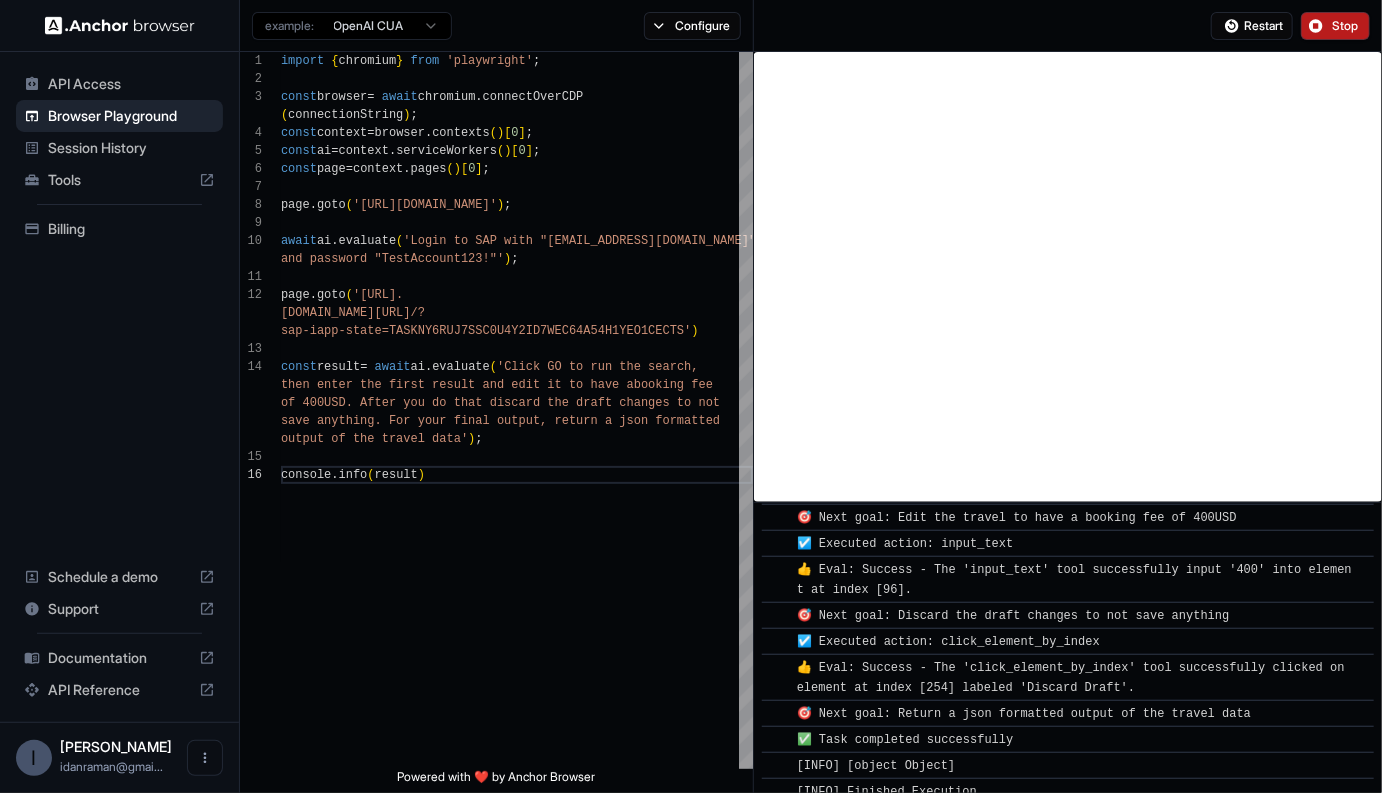click on "Stop" at bounding box center (1335, 26) 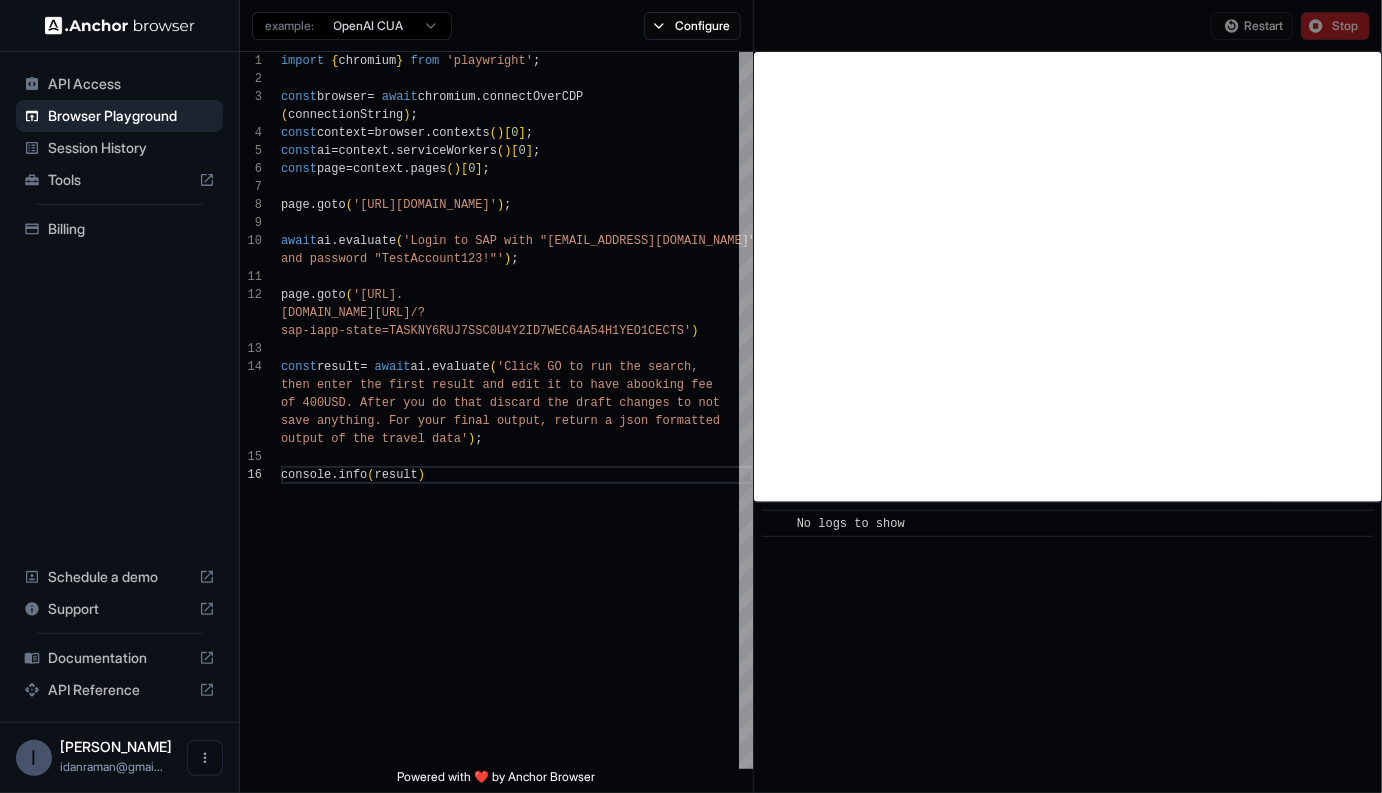 scroll, scrollTop: 0, scrollLeft: 0, axis: both 